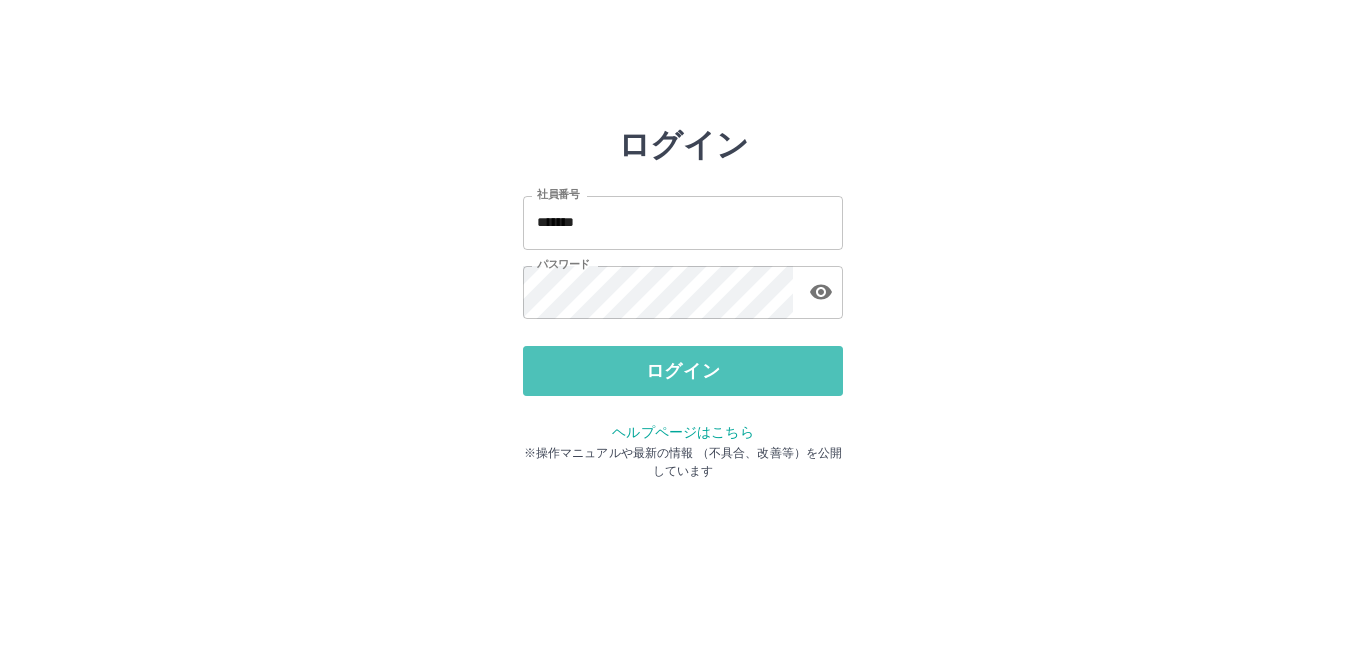 scroll, scrollTop: 0, scrollLeft: 0, axis: both 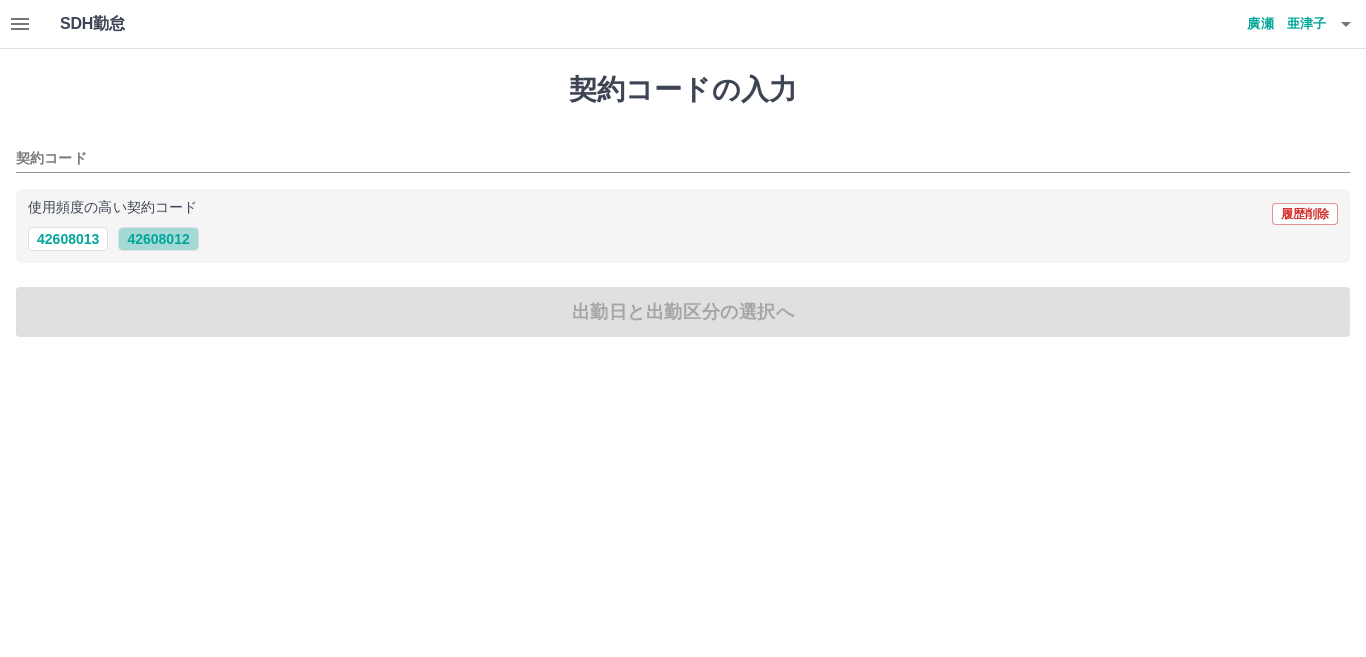 click on "42608012" at bounding box center (158, 239) 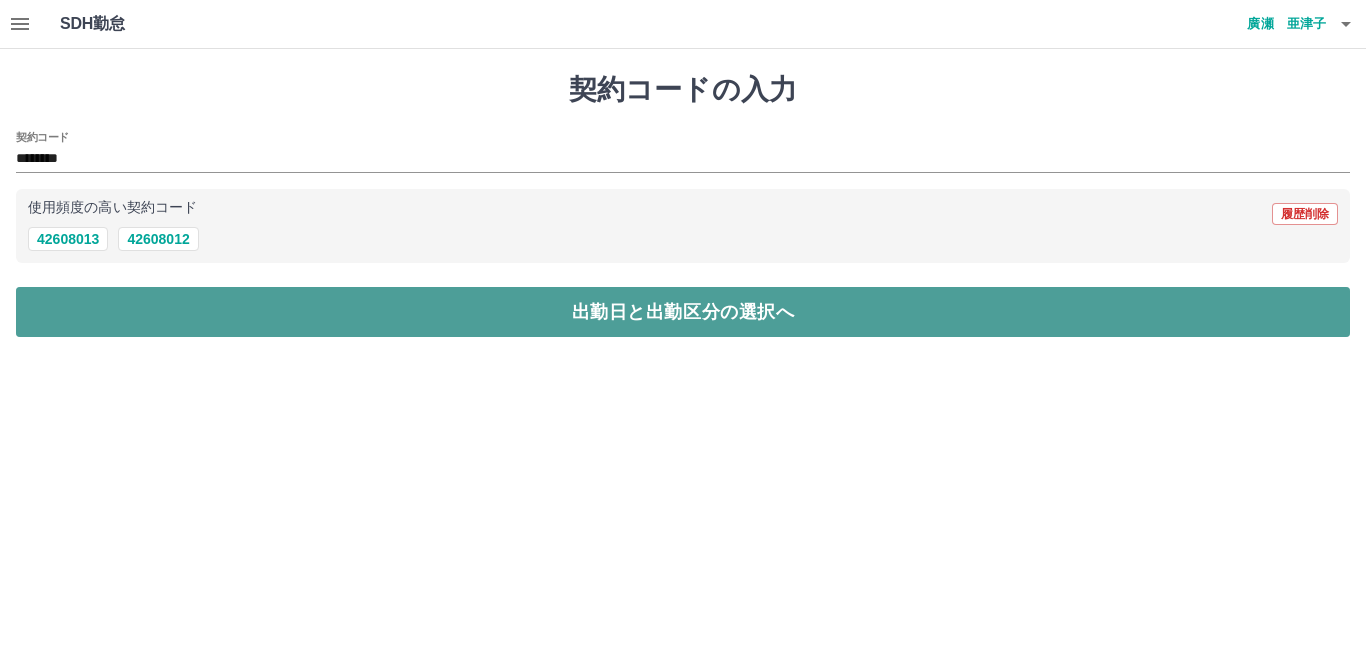 click on "出勤日と出勤区分の選択へ" at bounding box center (683, 312) 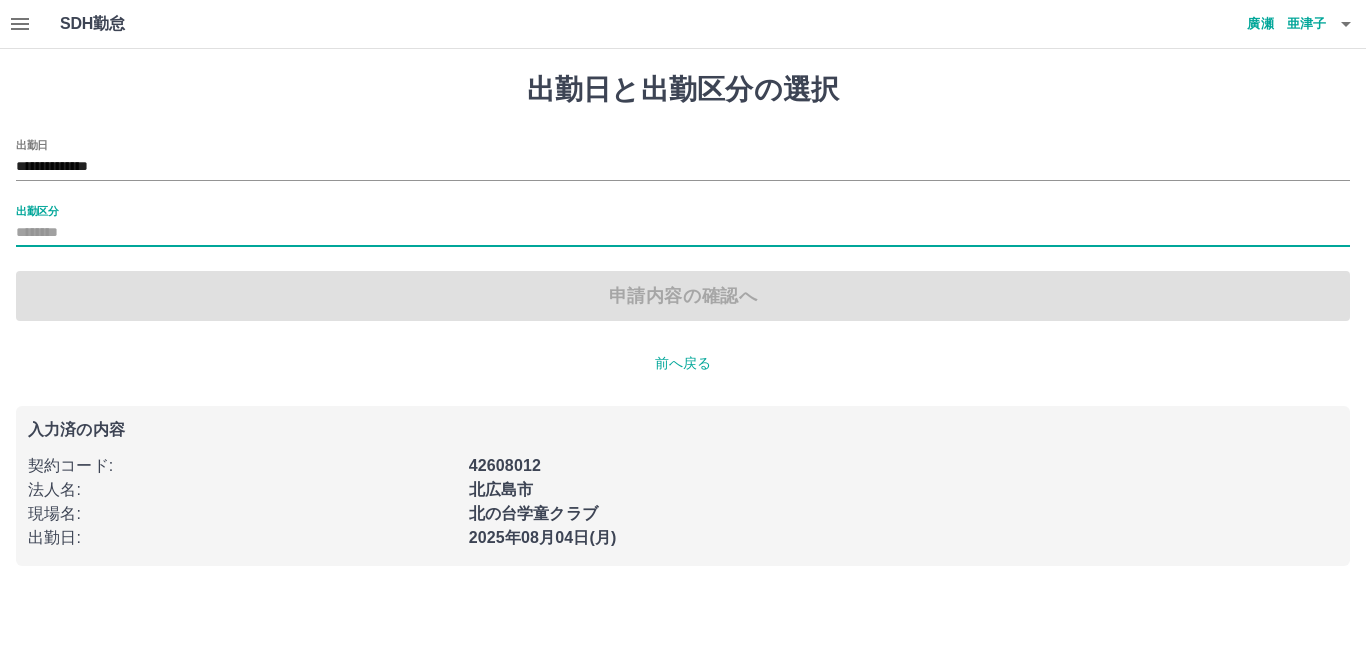 click on "出勤区分" at bounding box center [683, 233] 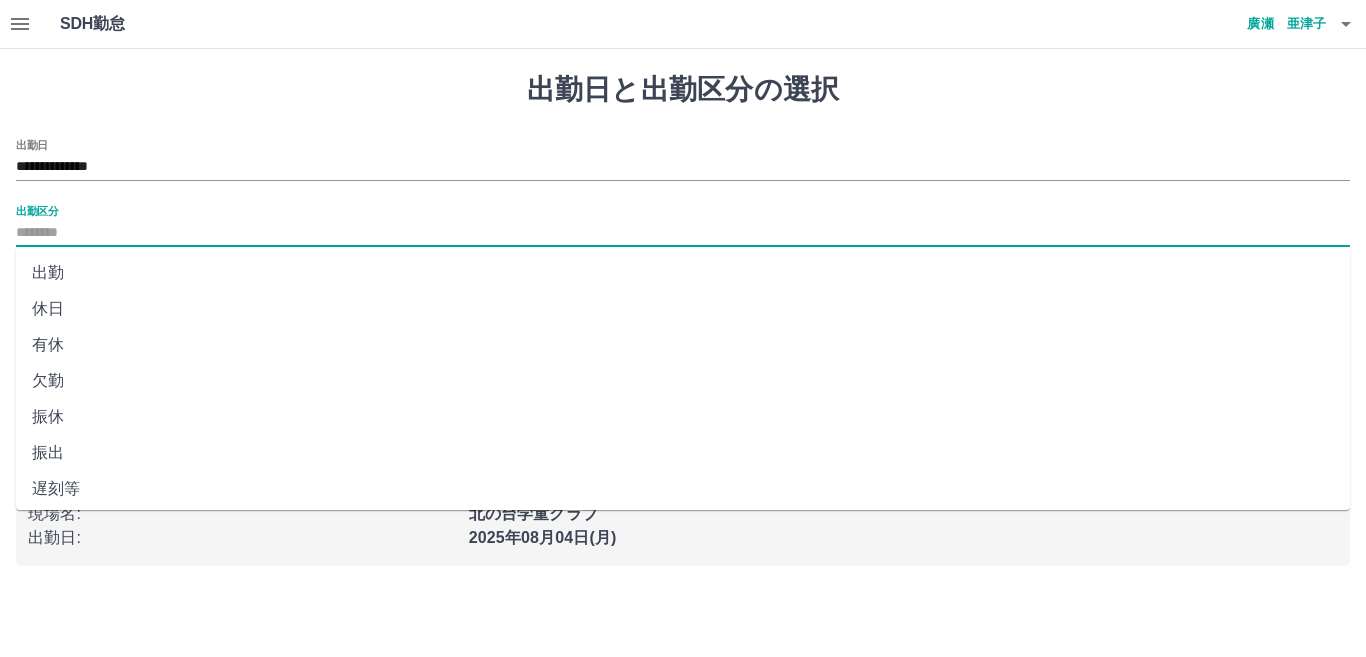 click on "出勤区分" at bounding box center [683, 233] 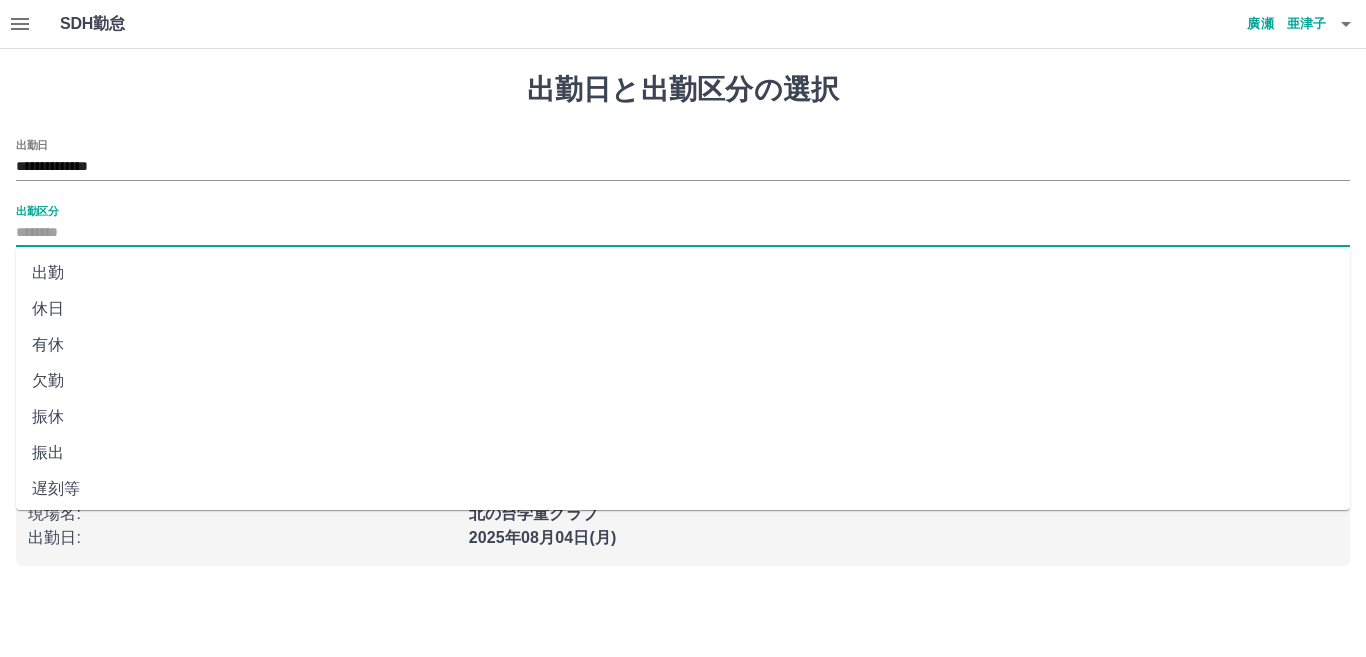 click on "出勤" at bounding box center [683, 273] 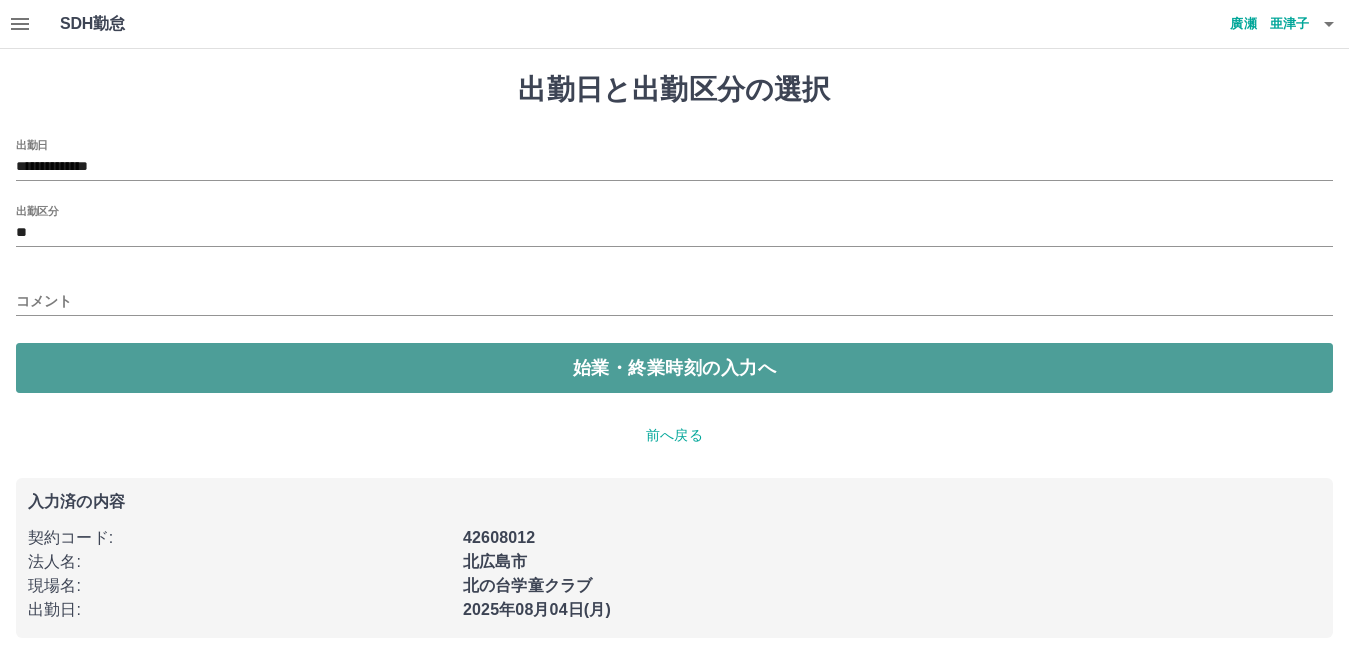 click on "始業・終業時刻の入力へ" at bounding box center [674, 368] 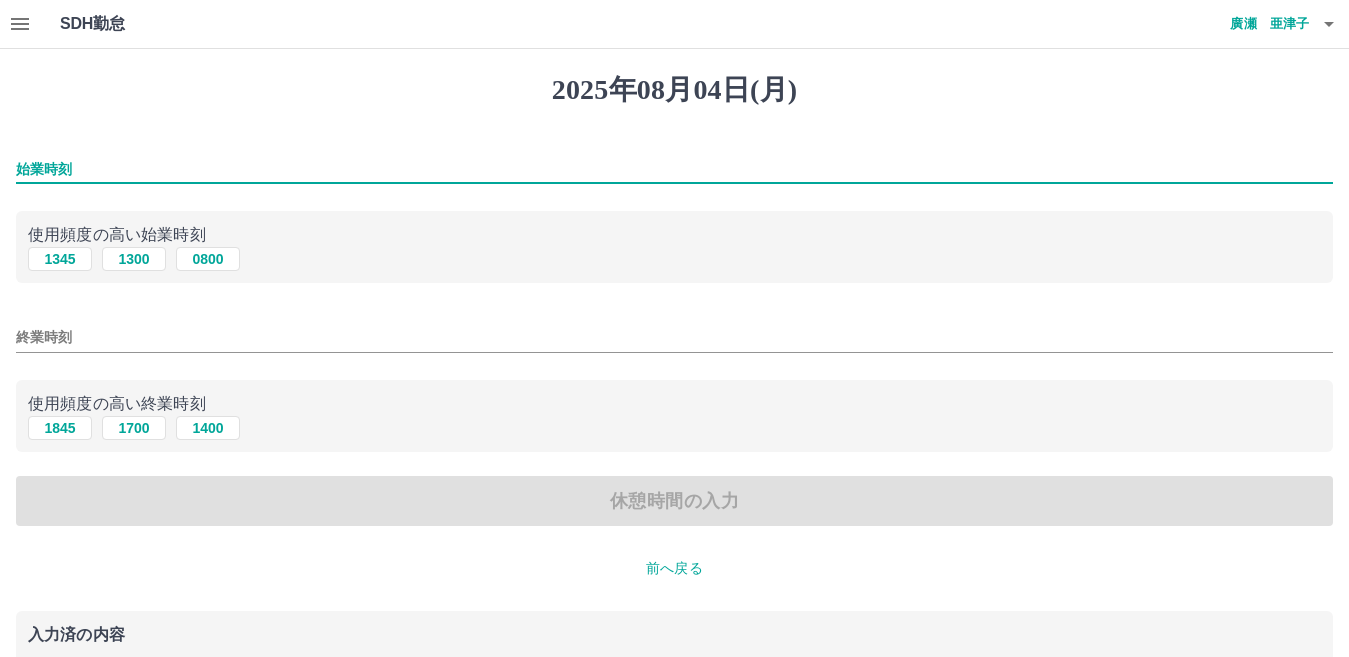 click on "始業時刻" at bounding box center (674, 169) 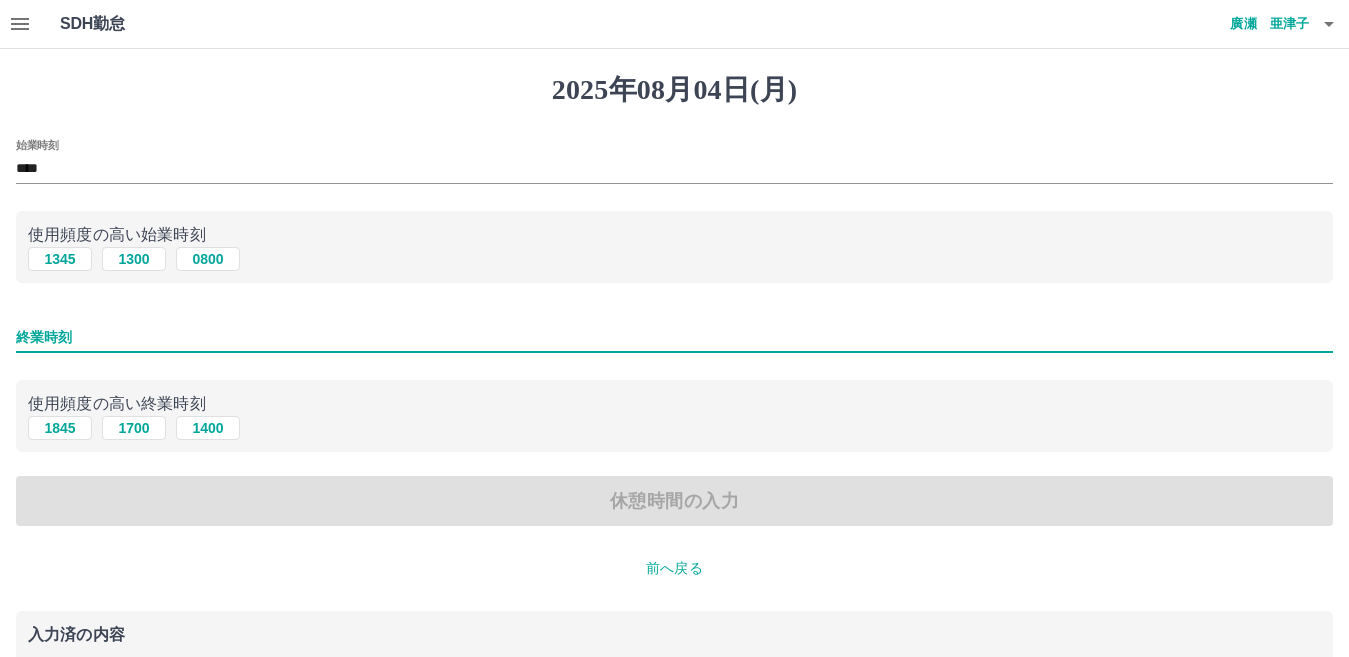 click on "終業時刻" at bounding box center [674, 337] 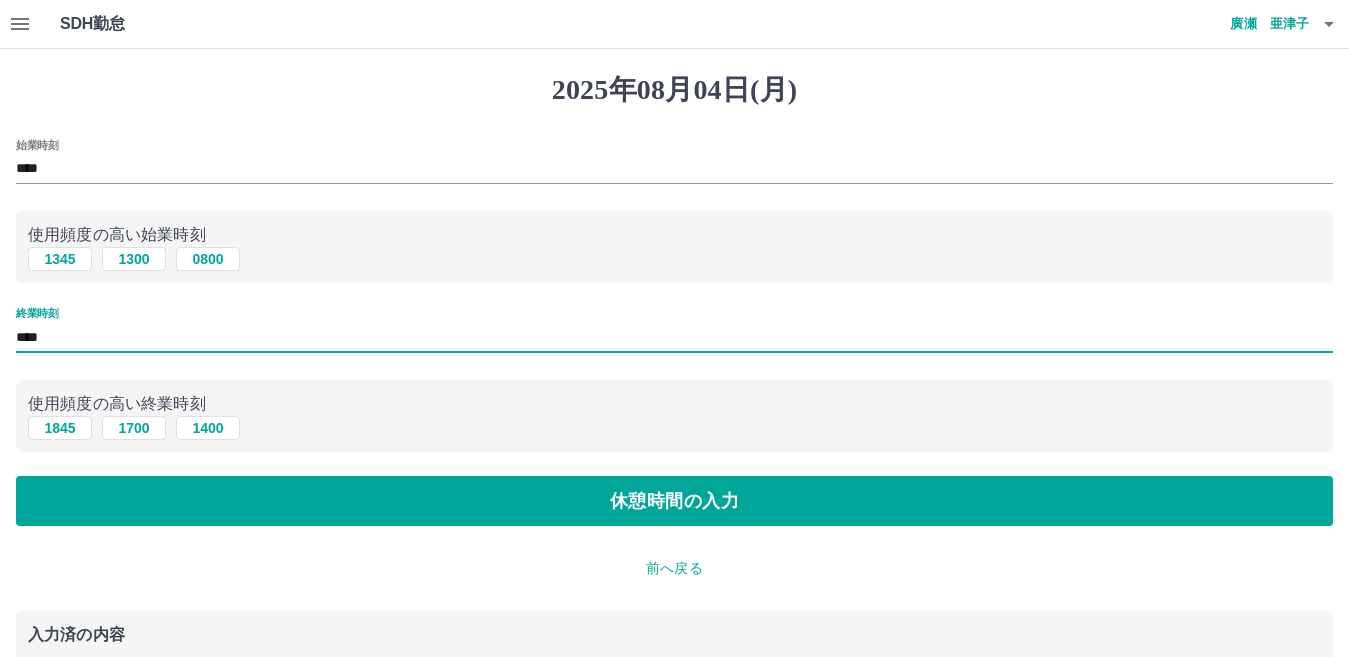 type on "****" 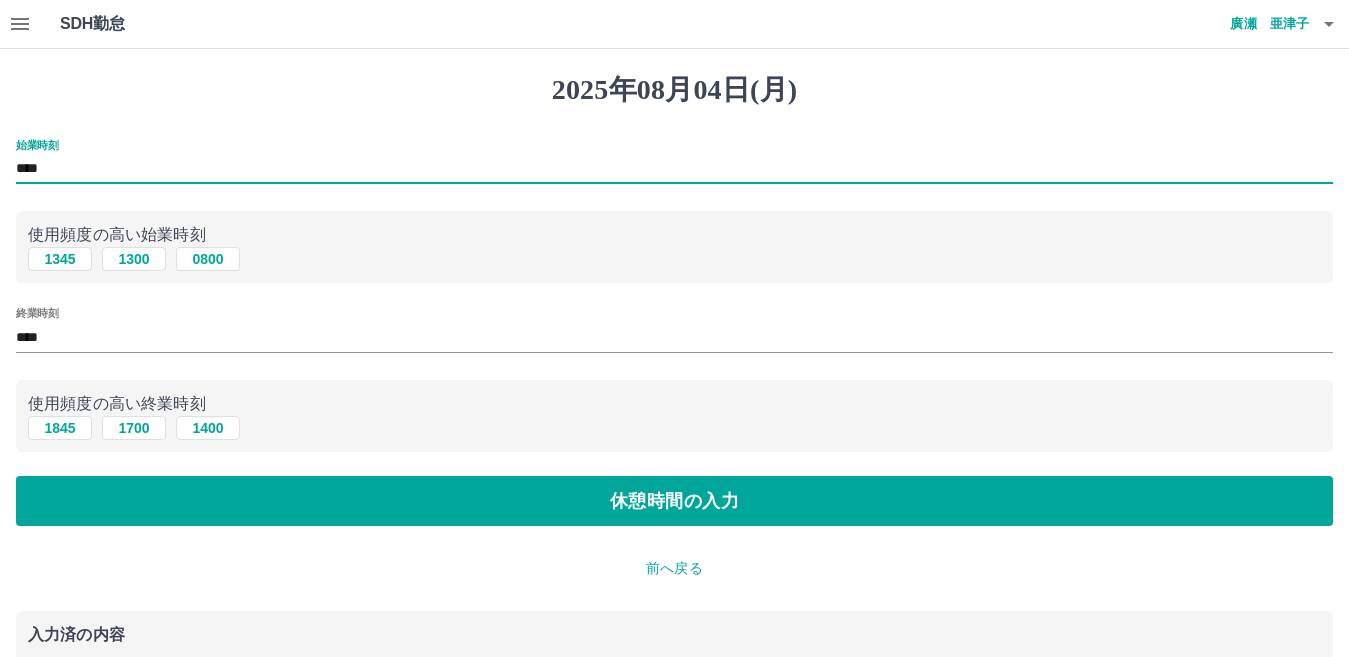 click on "****" at bounding box center [674, 169] 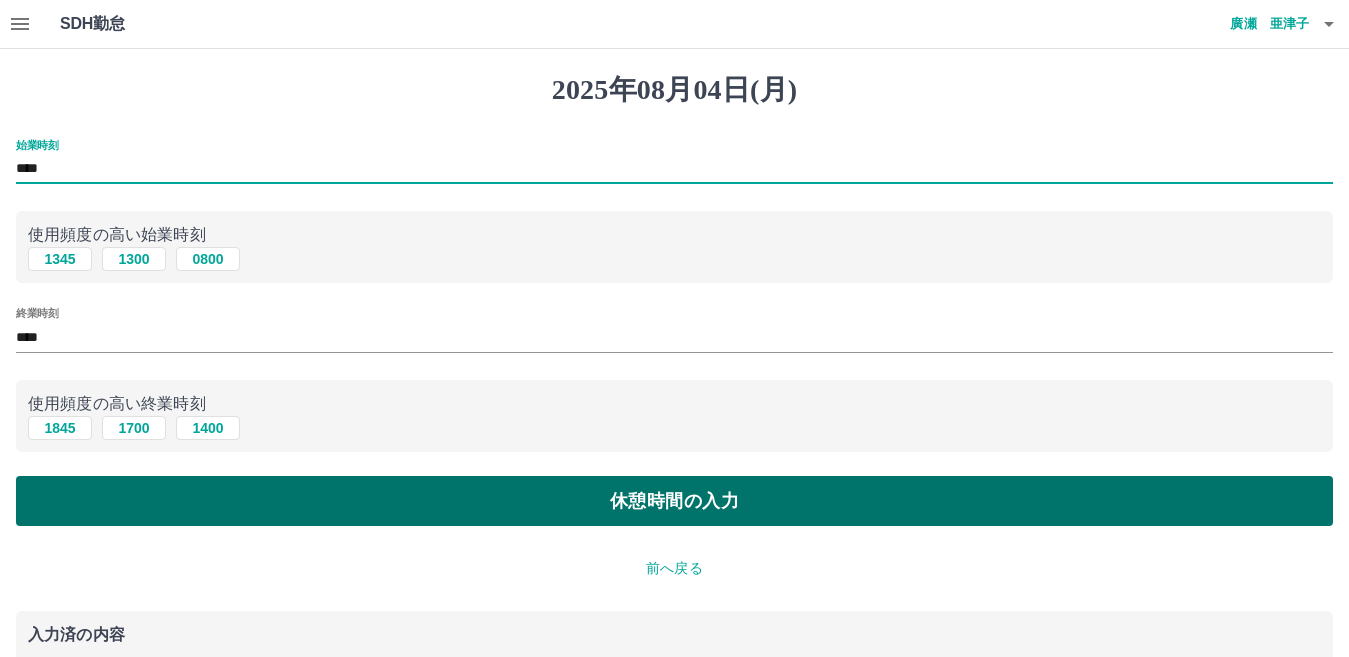 type on "****" 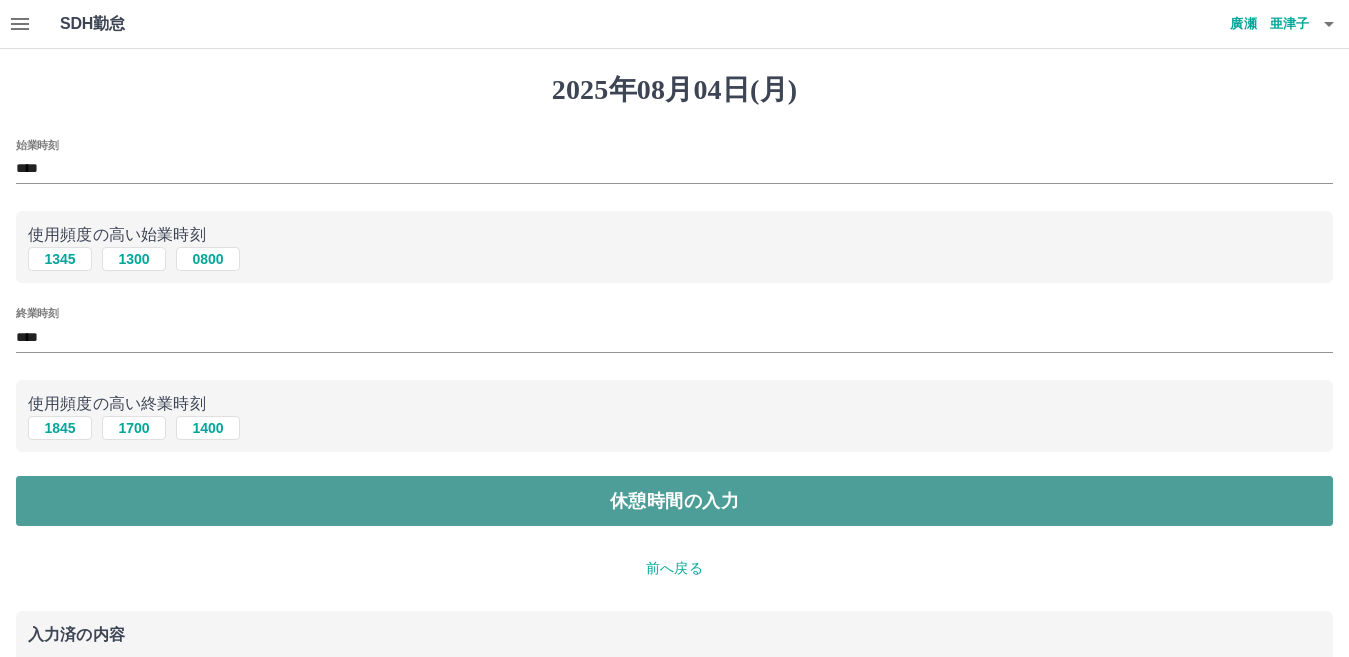 click on "休憩時間の入力" at bounding box center [674, 501] 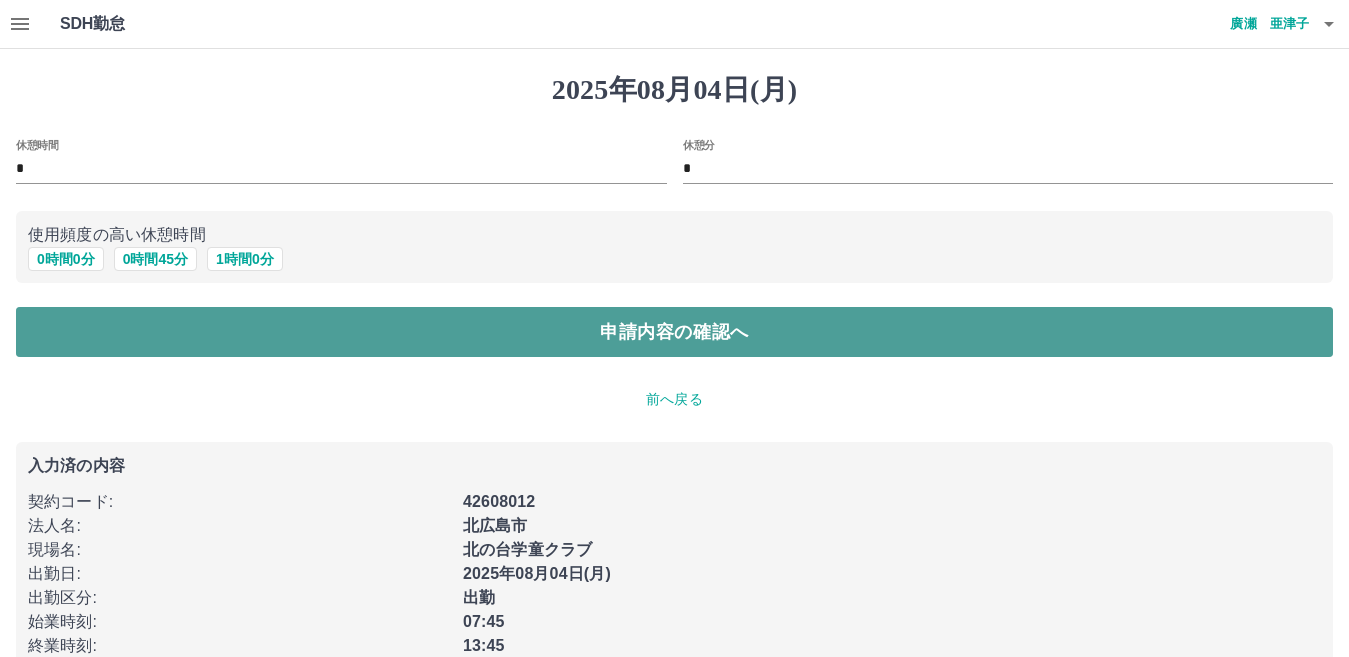 click on "申請内容の確認へ" at bounding box center (674, 332) 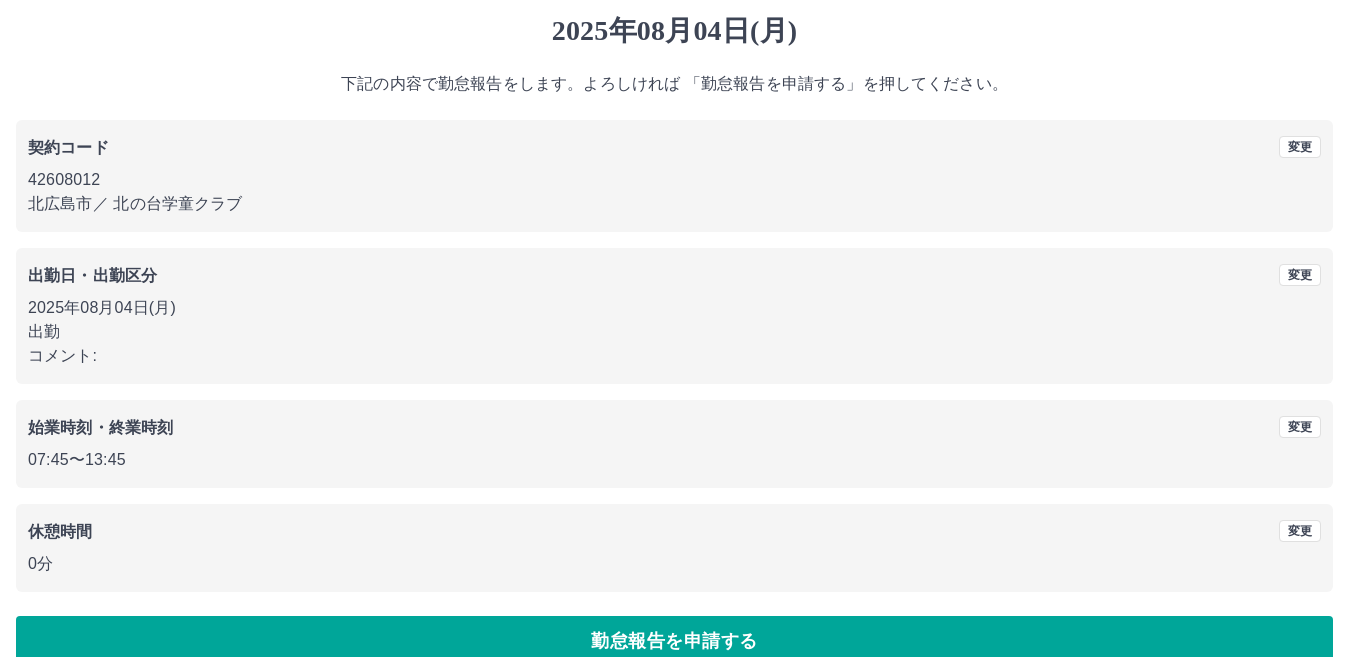 scroll, scrollTop: 92, scrollLeft: 0, axis: vertical 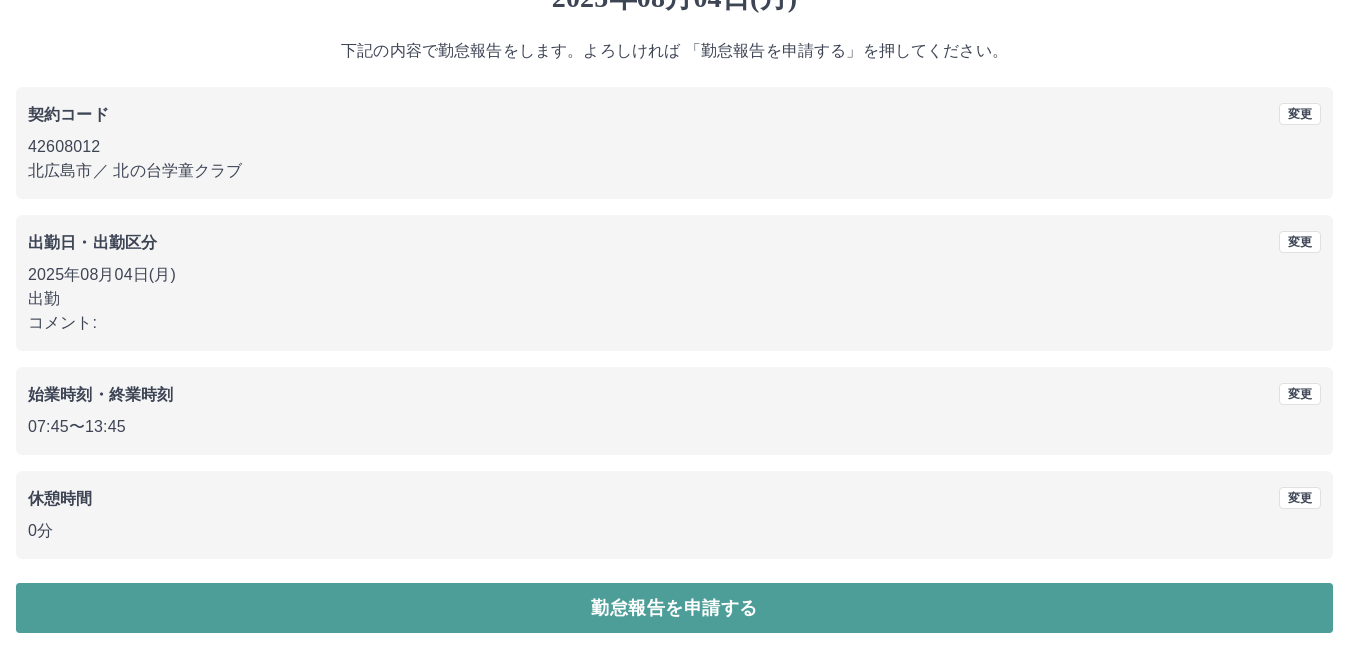 click on "勤怠報告を申請する" at bounding box center (674, 608) 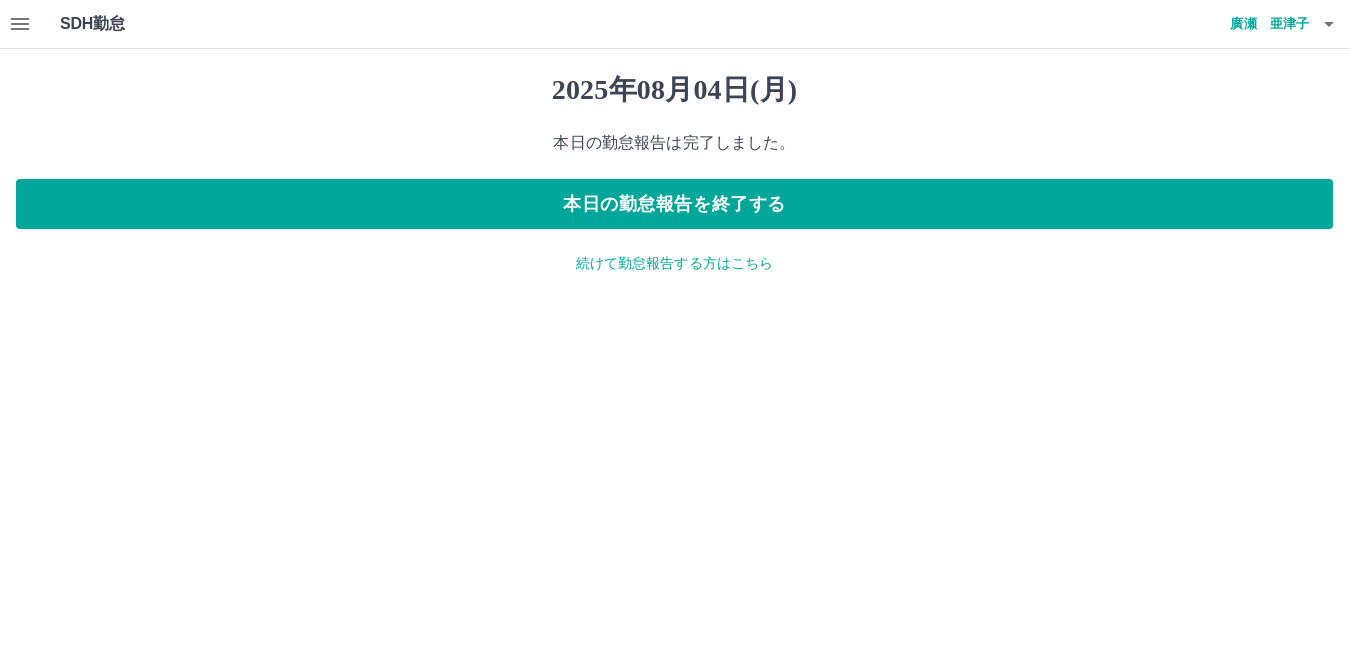 scroll, scrollTop: 0, scrollLeft: 0, axis: both 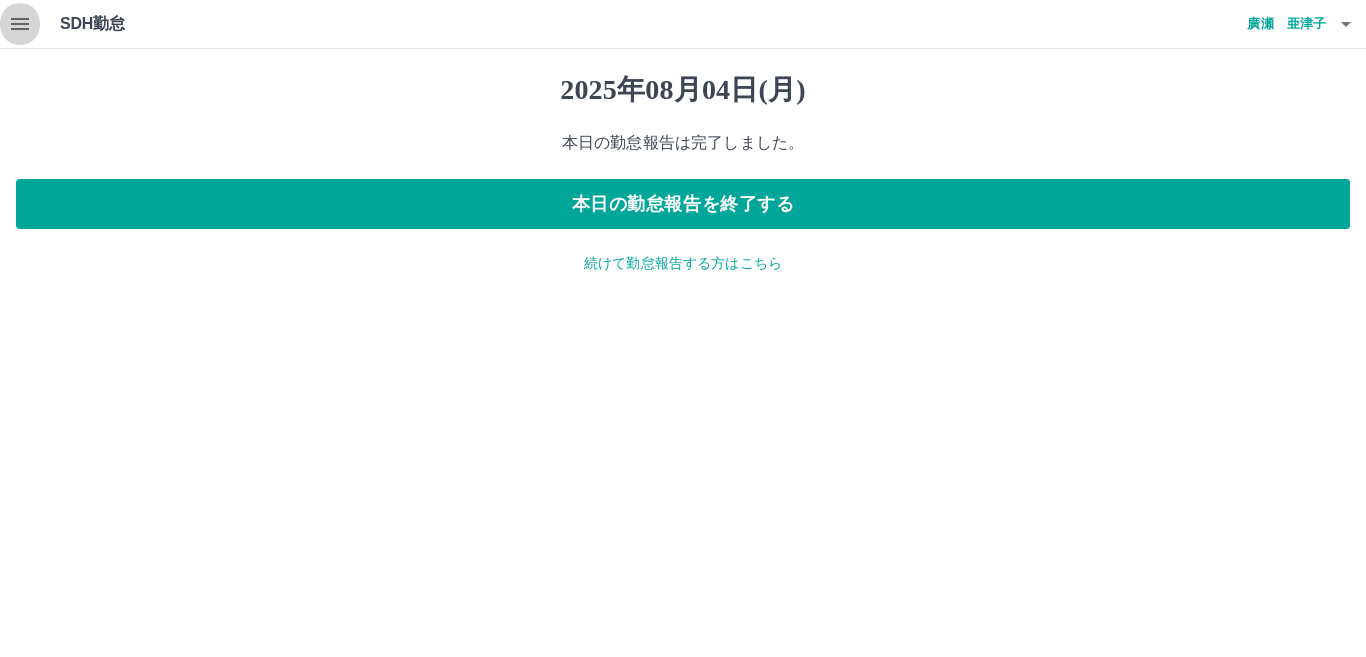 click 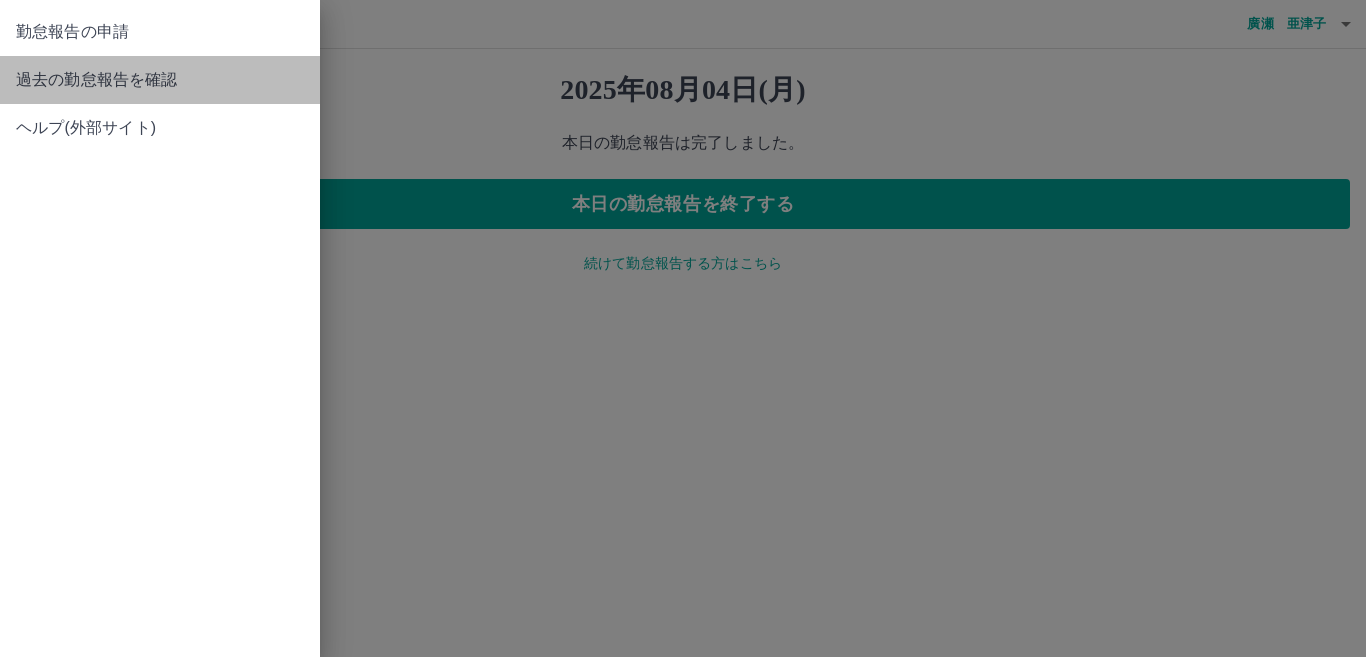click on "過去の勤怠報告を確認" at bounding box center [160, 80] 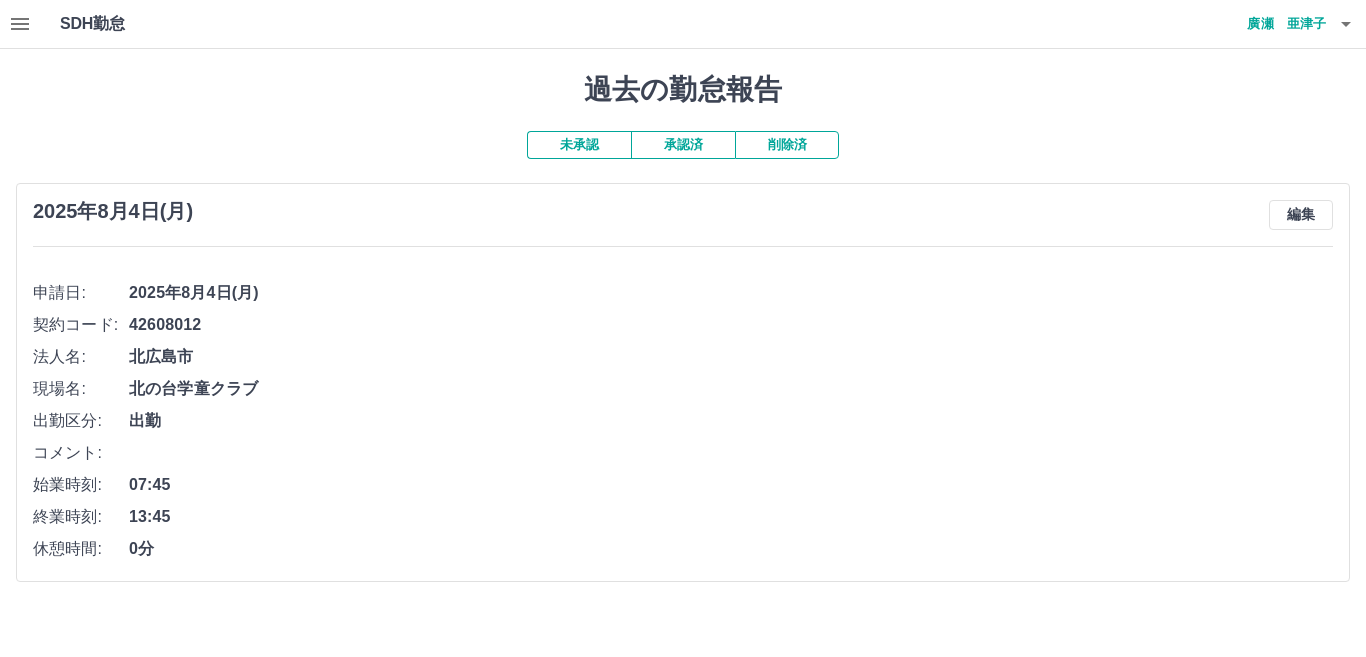 click on "承認済" at bounding box center (683, 145) 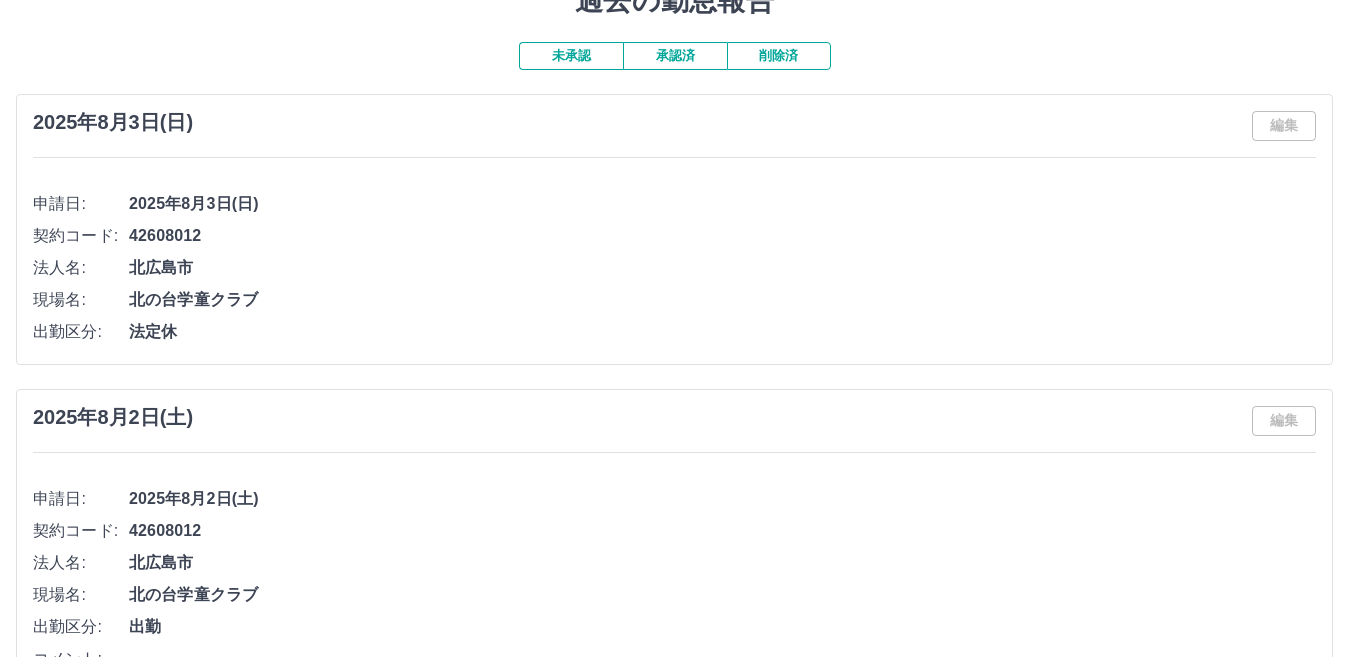 scroll, scrollTop: 0, scrollLeft: 0, axis: both 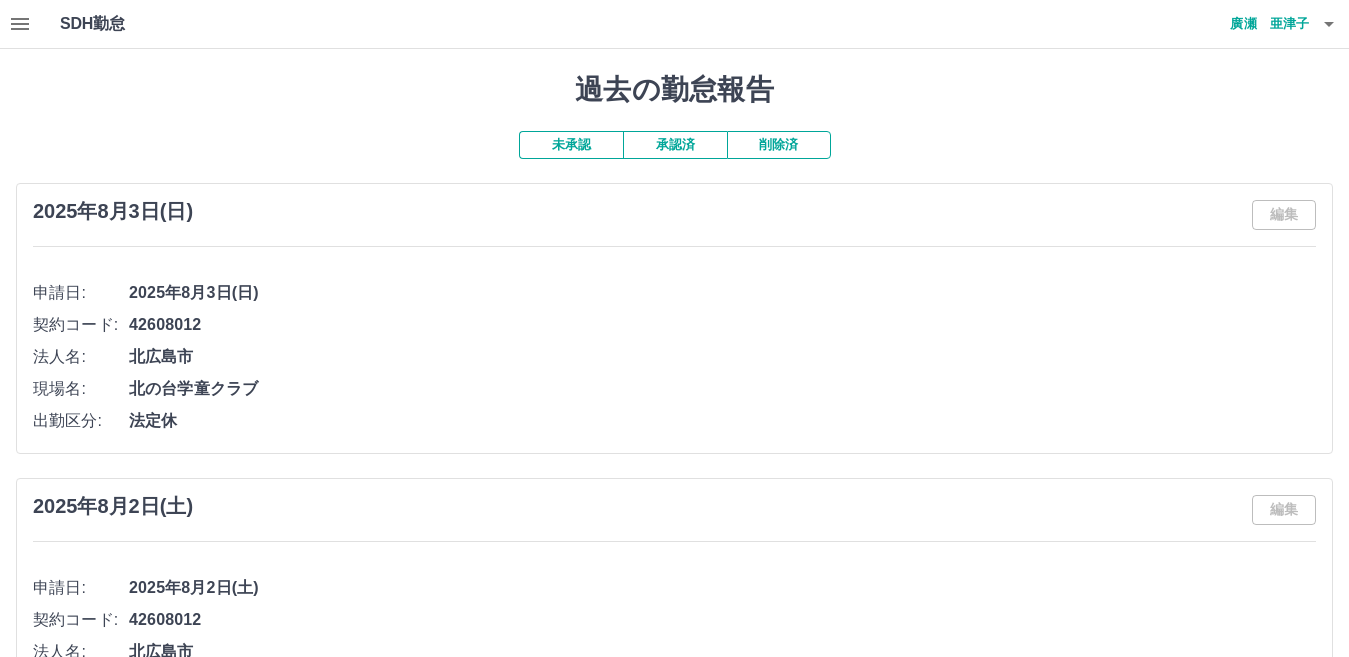 click 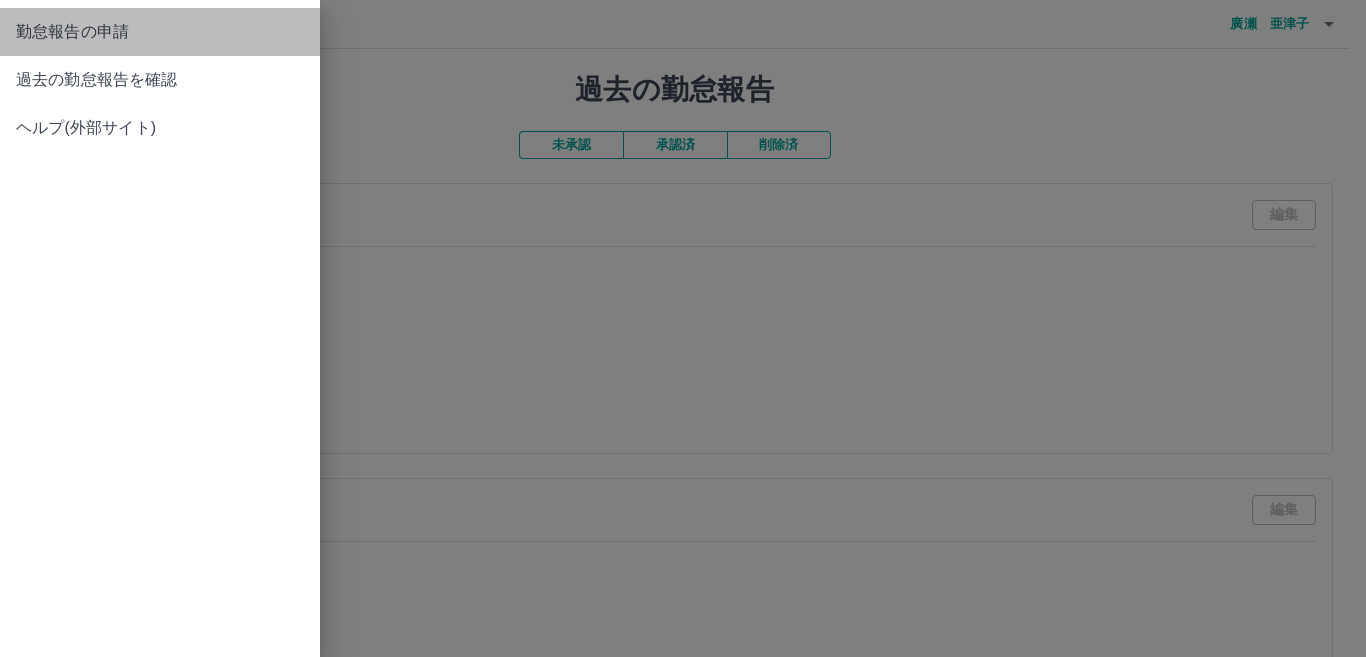 click on "勤怠報告の申請" at bounding box center [160, 32] 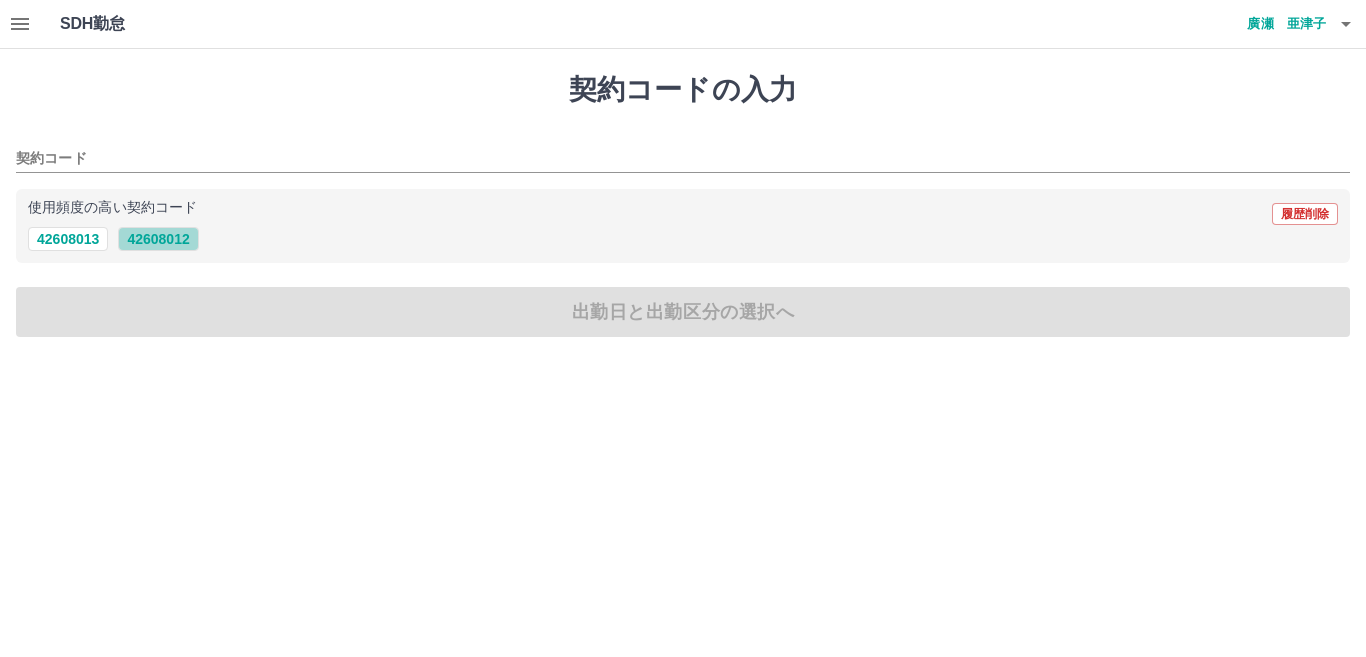 click on "42608012" at bounding box center [158, 239] 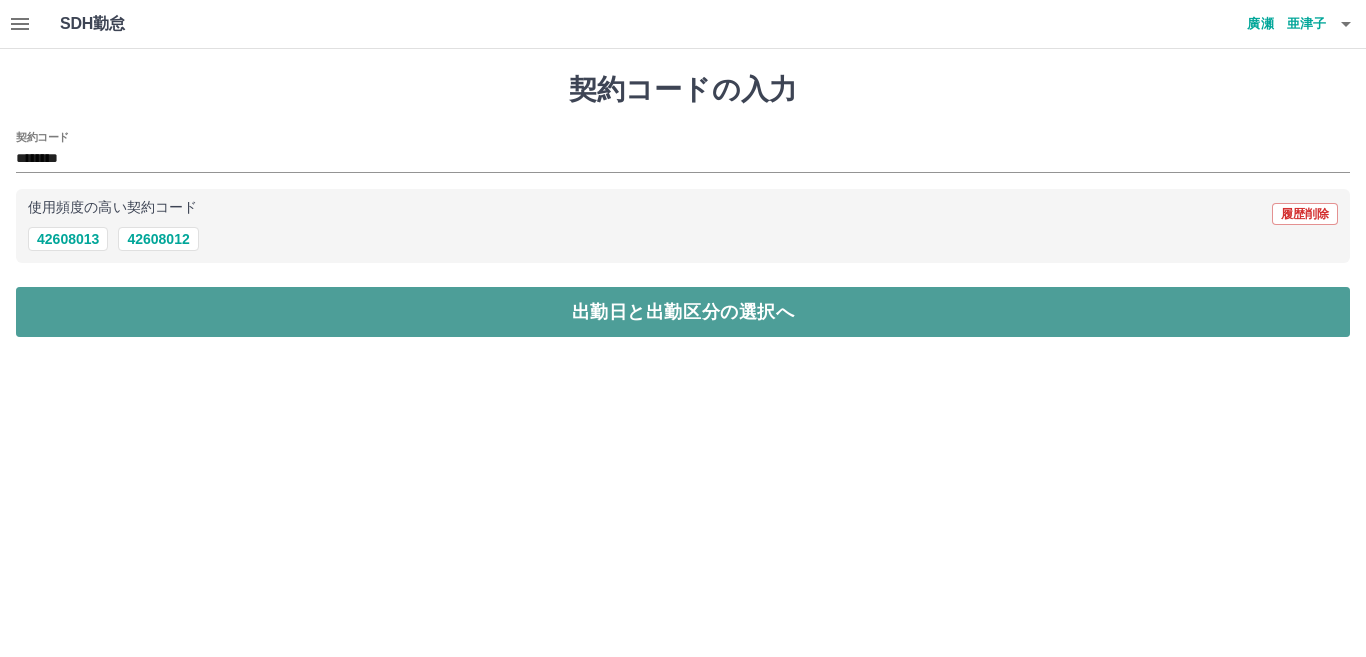 click on "出勤日と出勤区分の選択へ" at bounding box center [683, 312] 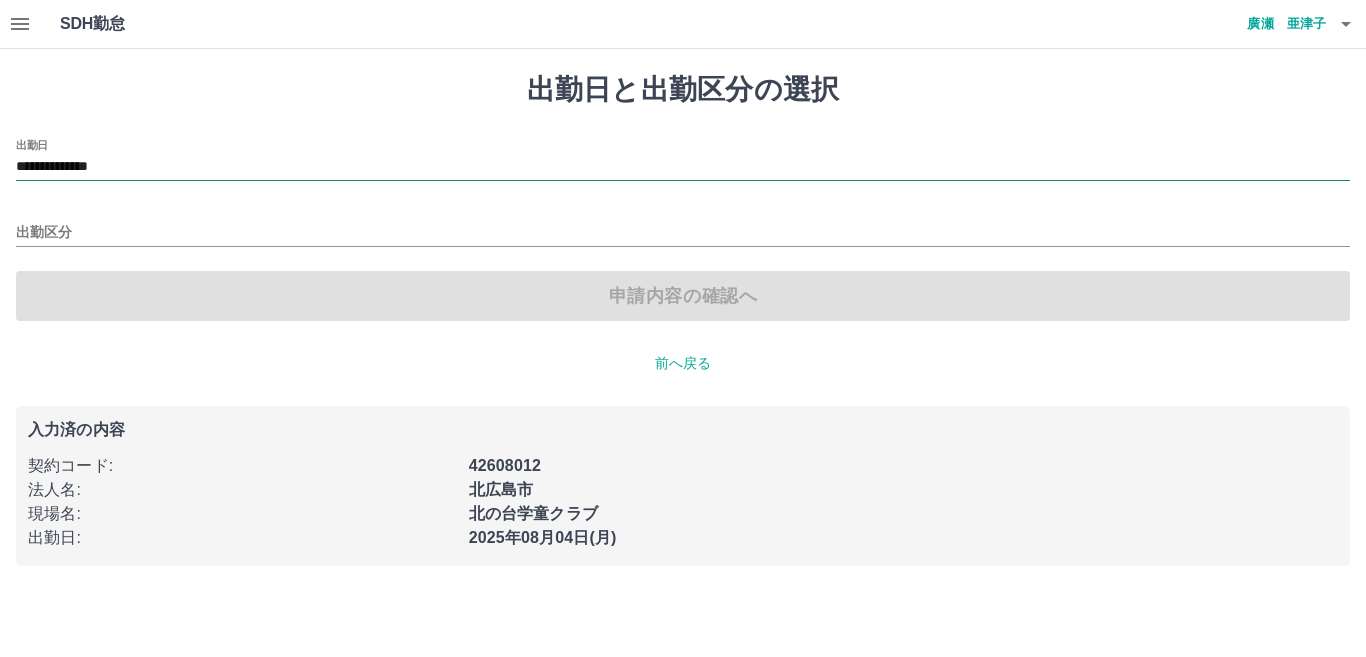 click on "**********" at bounding box center [683, 167] 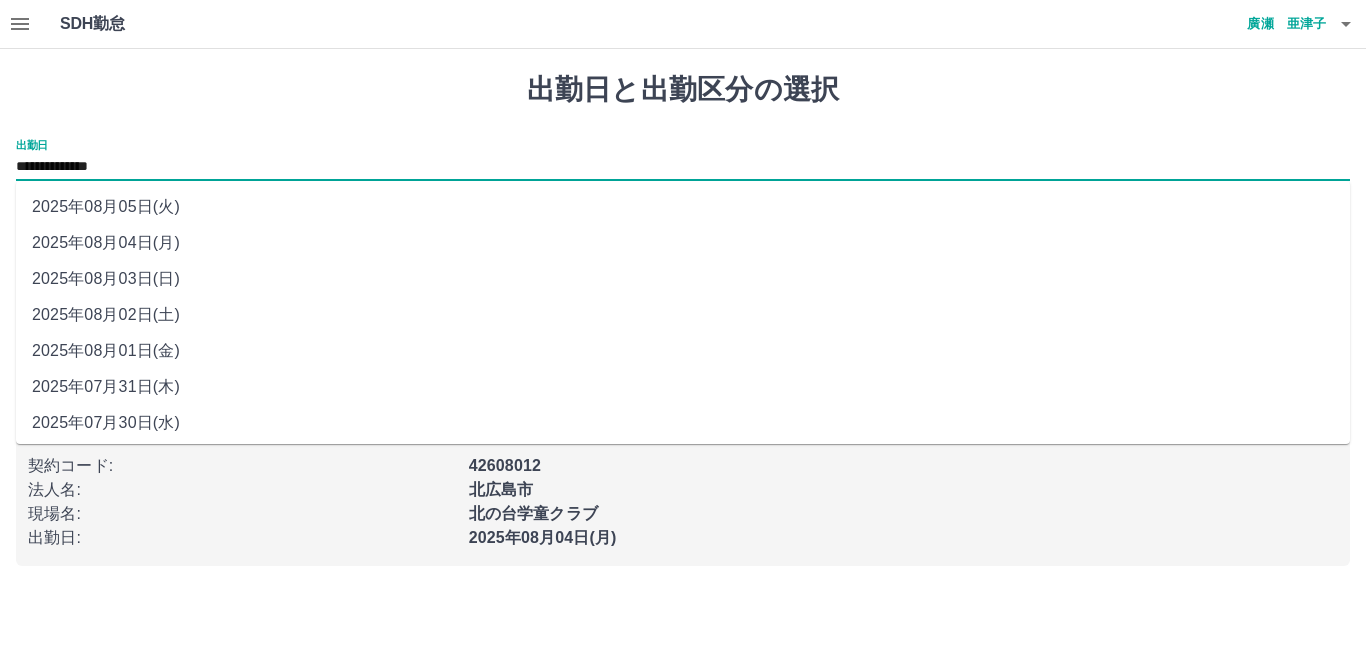 click on "2025年08月05日(火)" at bounding box center (683, 207) 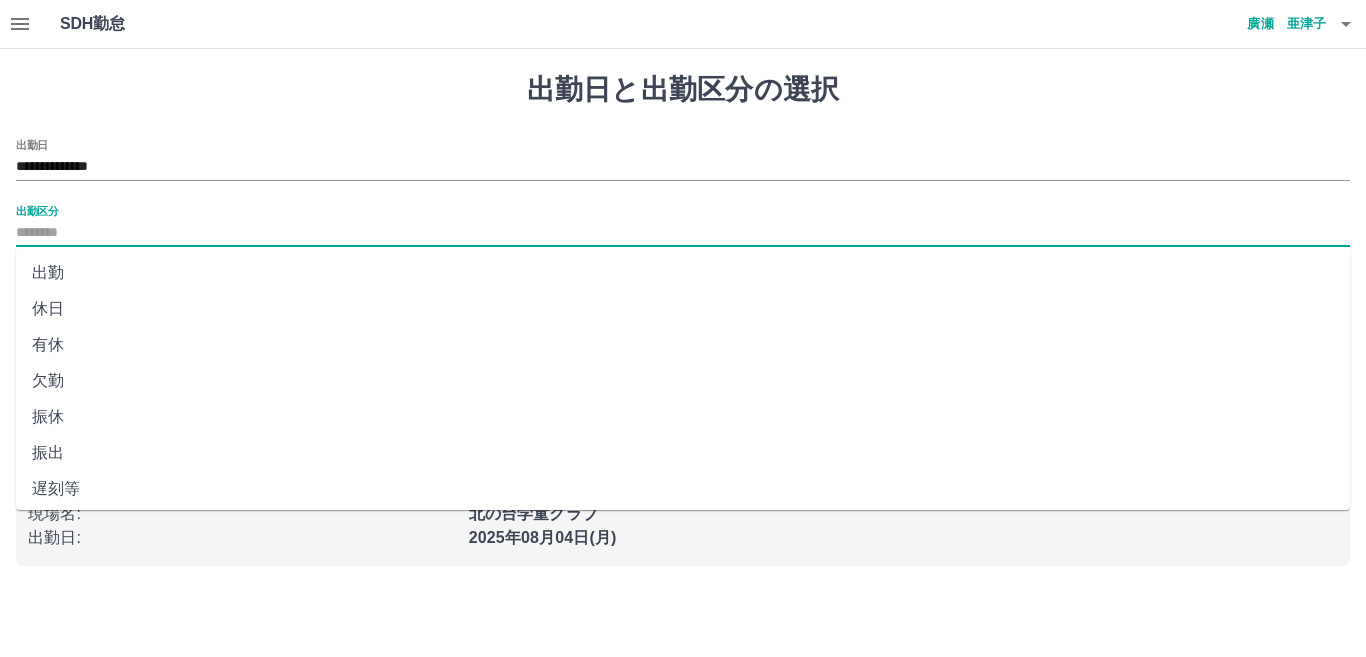 click on "出勤区分" at bounding box center [683, 233] 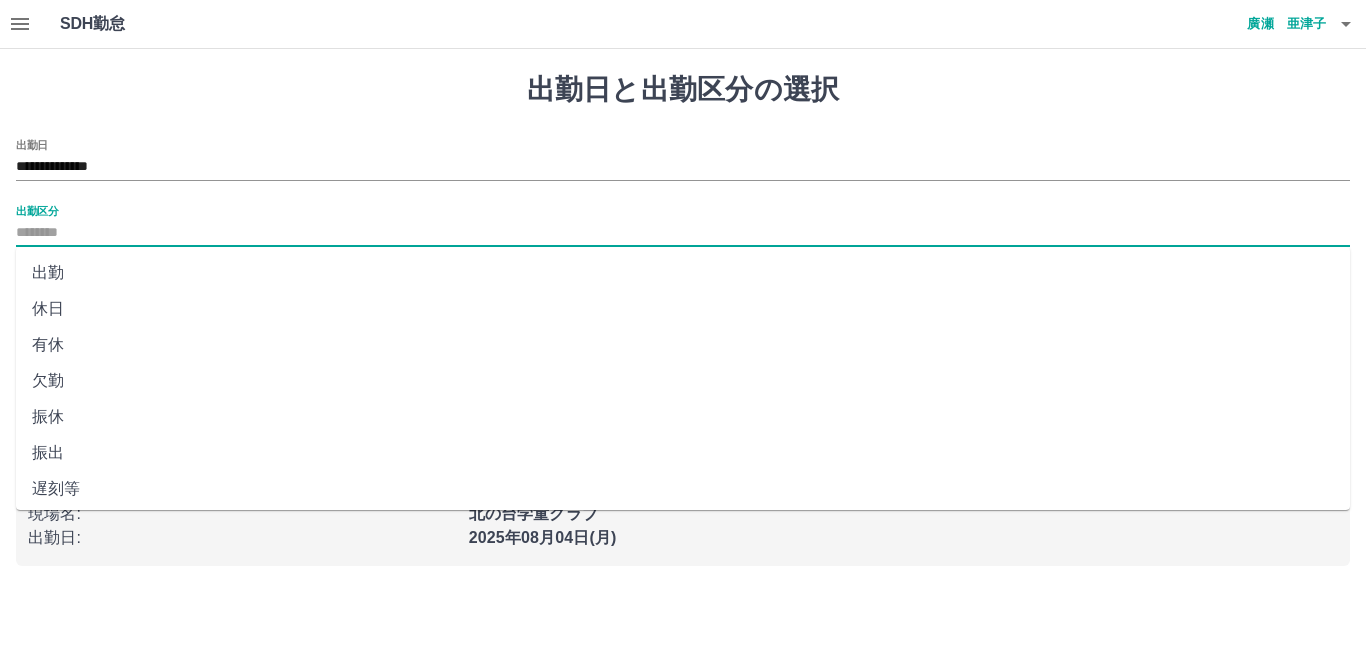 click on "出勤" at bounding box center (683, 273) 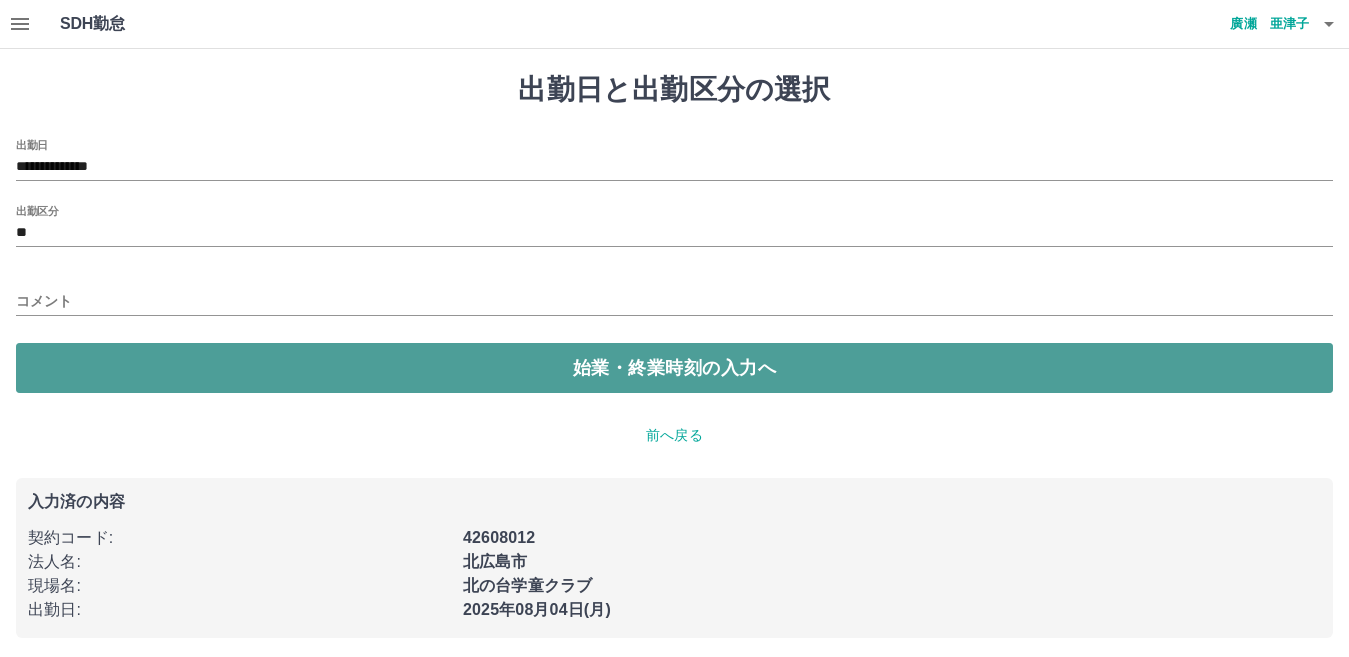 click on "始業・終業時刻の入力へ" at bounding box center [674, 368] 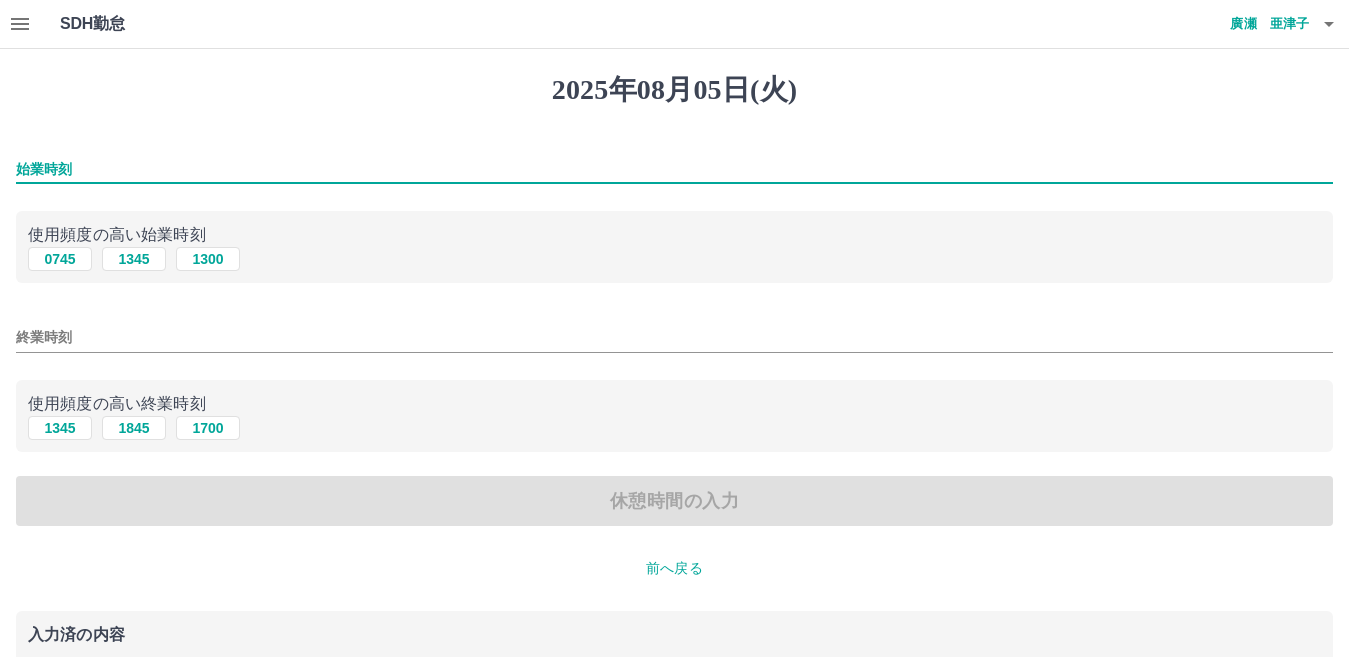 click on "始業時刻" at bounding box center [674, 169] 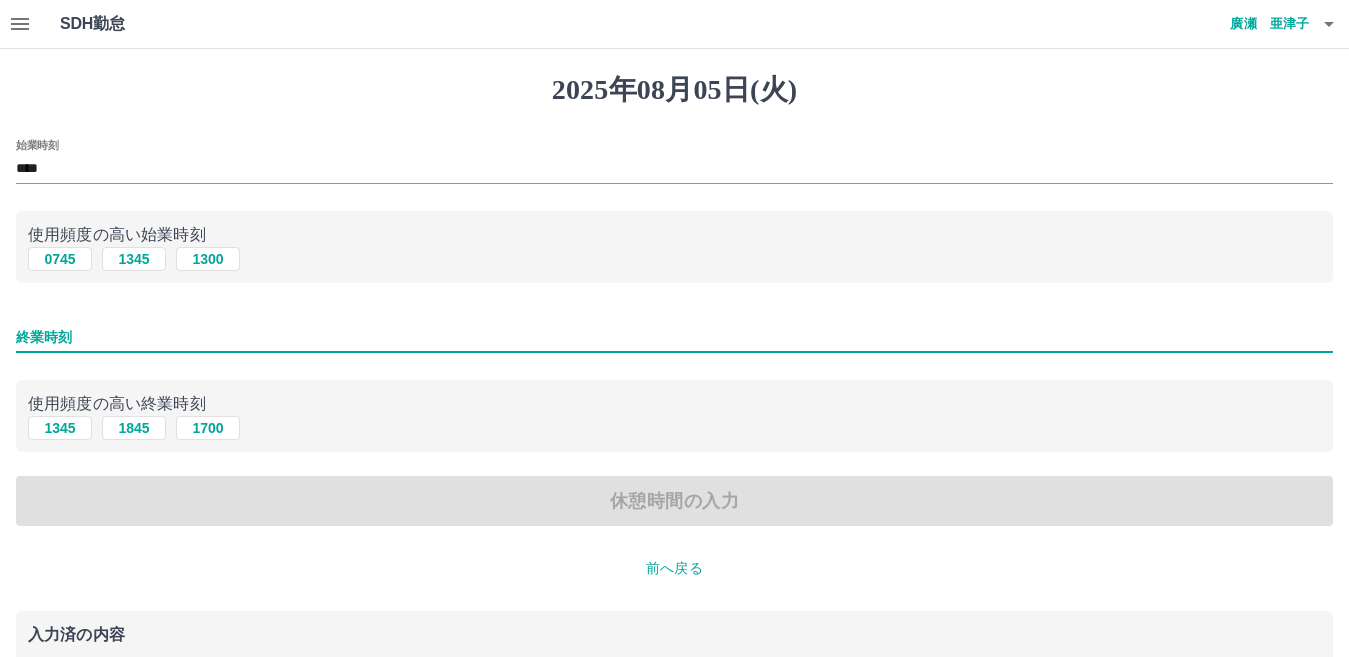 click on "終業時刻" at bounding box center [674, 337] 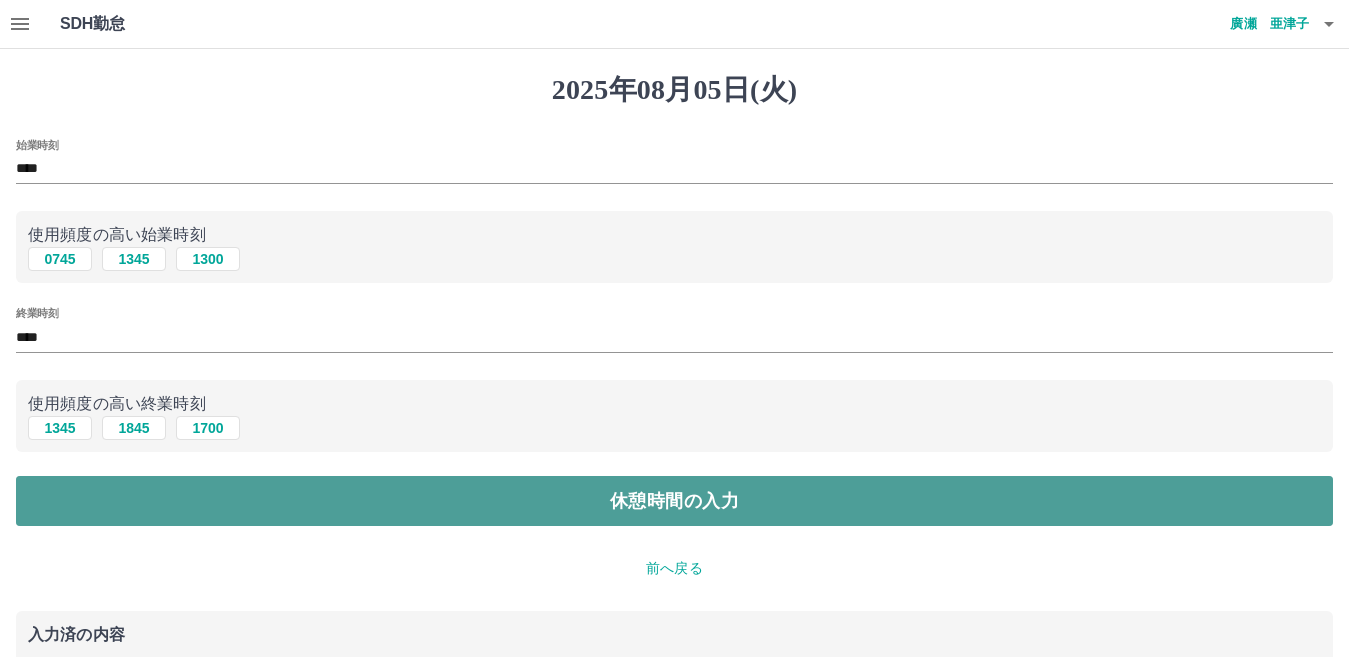 click on "休憩時間の入力" at bounding box center [674, 501] 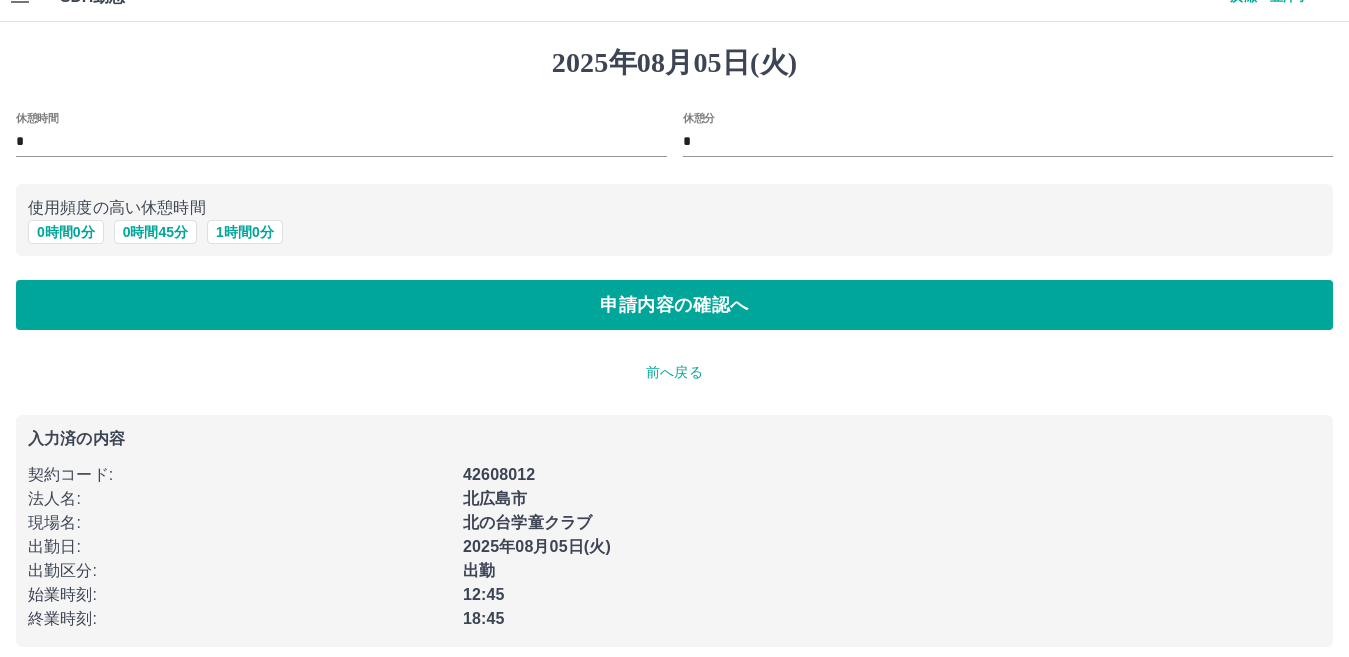 scroll, scrollTop: 42, scrollLeft: 0, axis: vertical 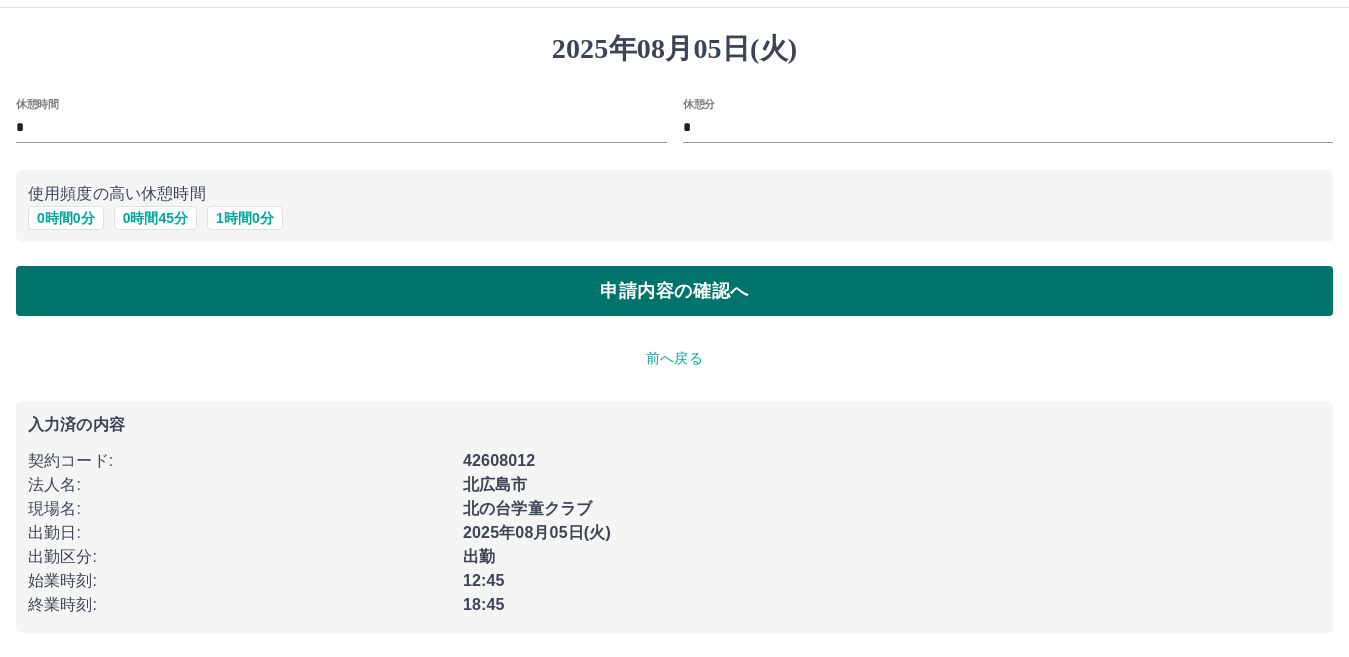 click on "申請内容の確認へ" at bounding box center [674, 291] 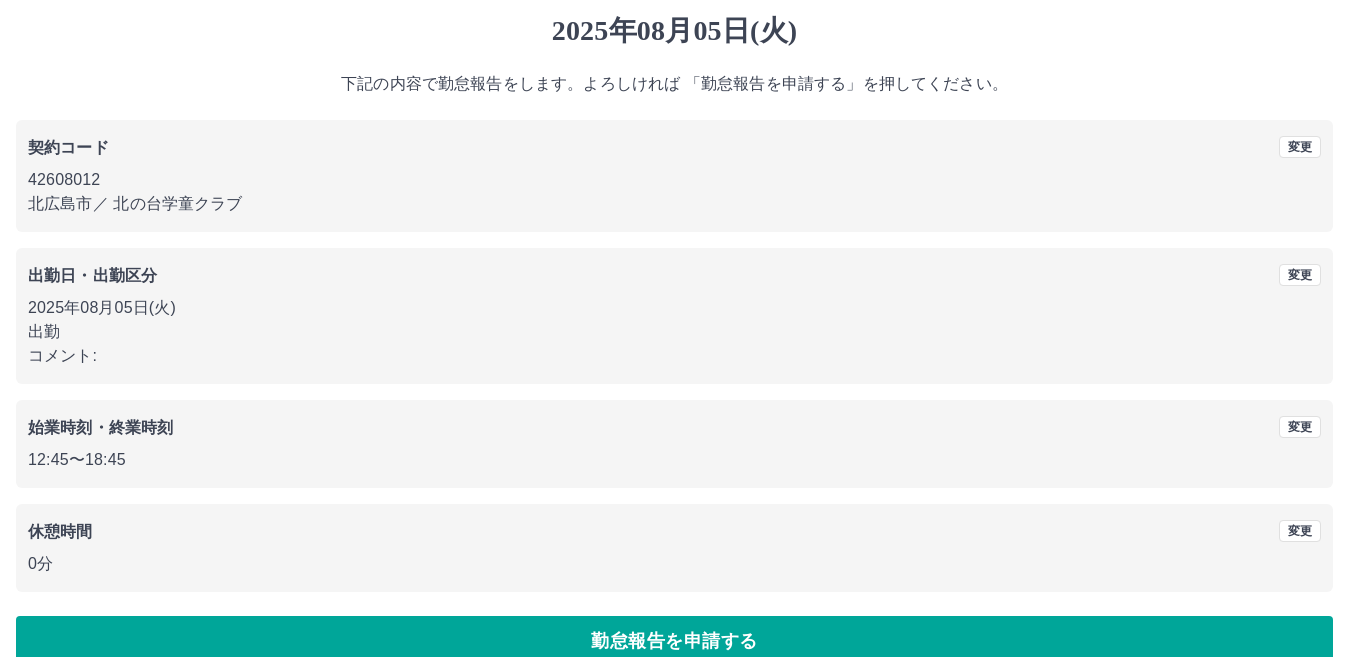 scroll, scrollTop: 92, scrollLeft: 0, axis: vertical 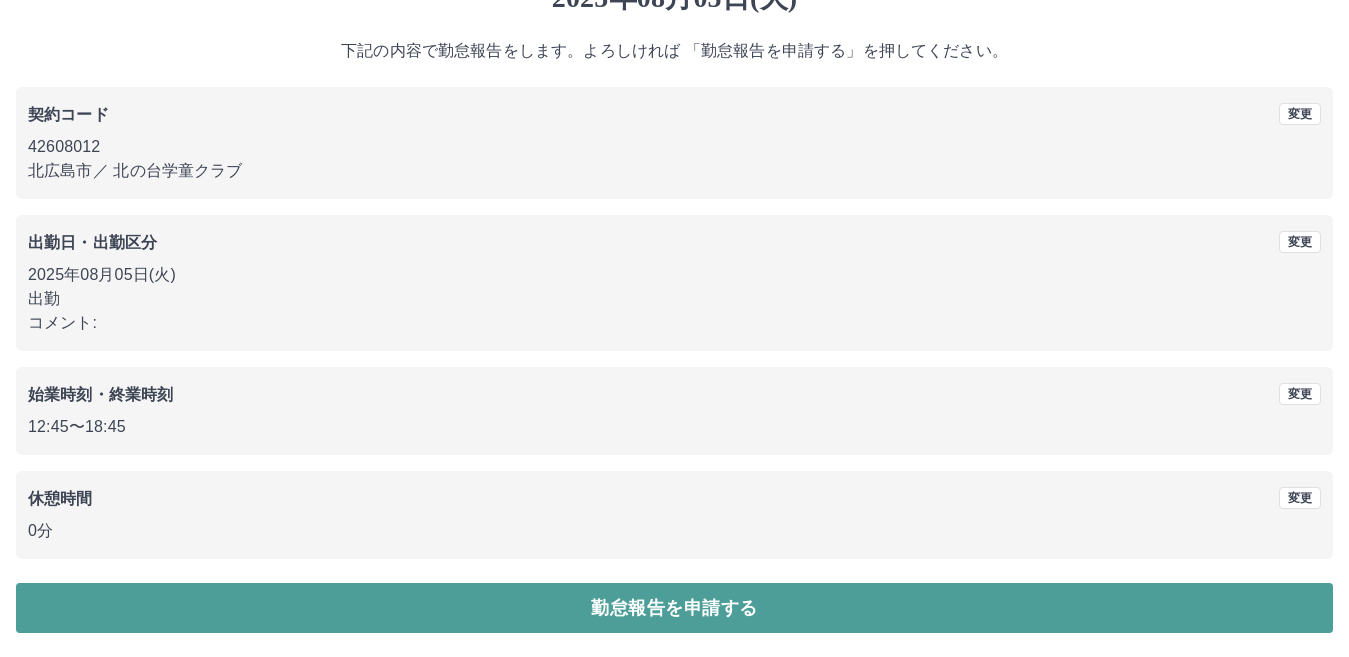 click on "勤怠報告を申請する" at bounding box center [674, 608] 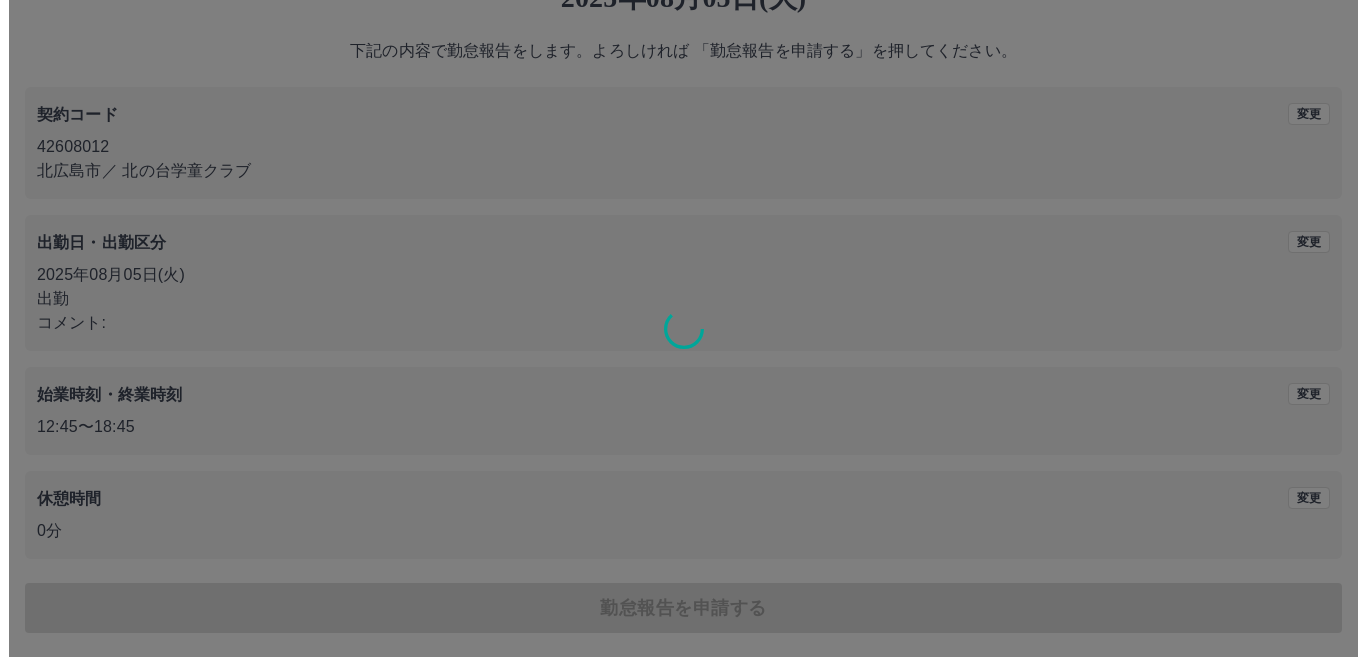 scroll, scrollTop: 0, scrollLeft: 0, axis: both 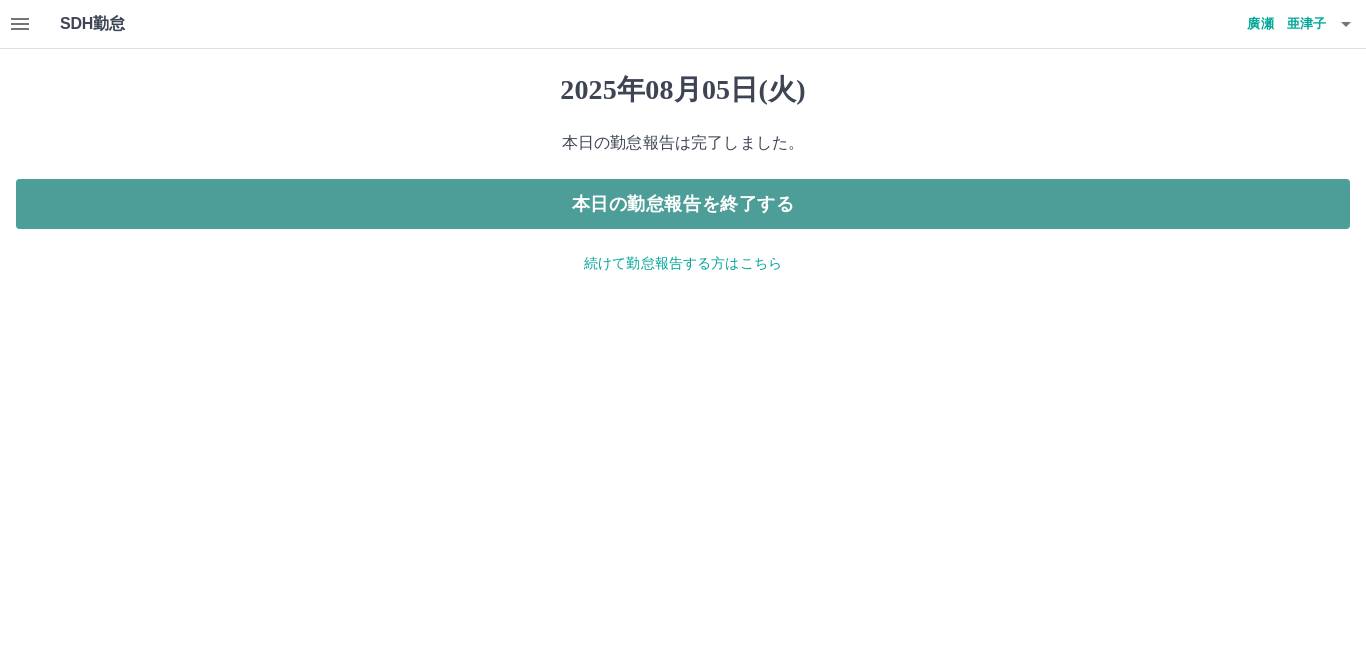 click on "本日の勤怠報告を終了する" at bounding box center (683, 204) 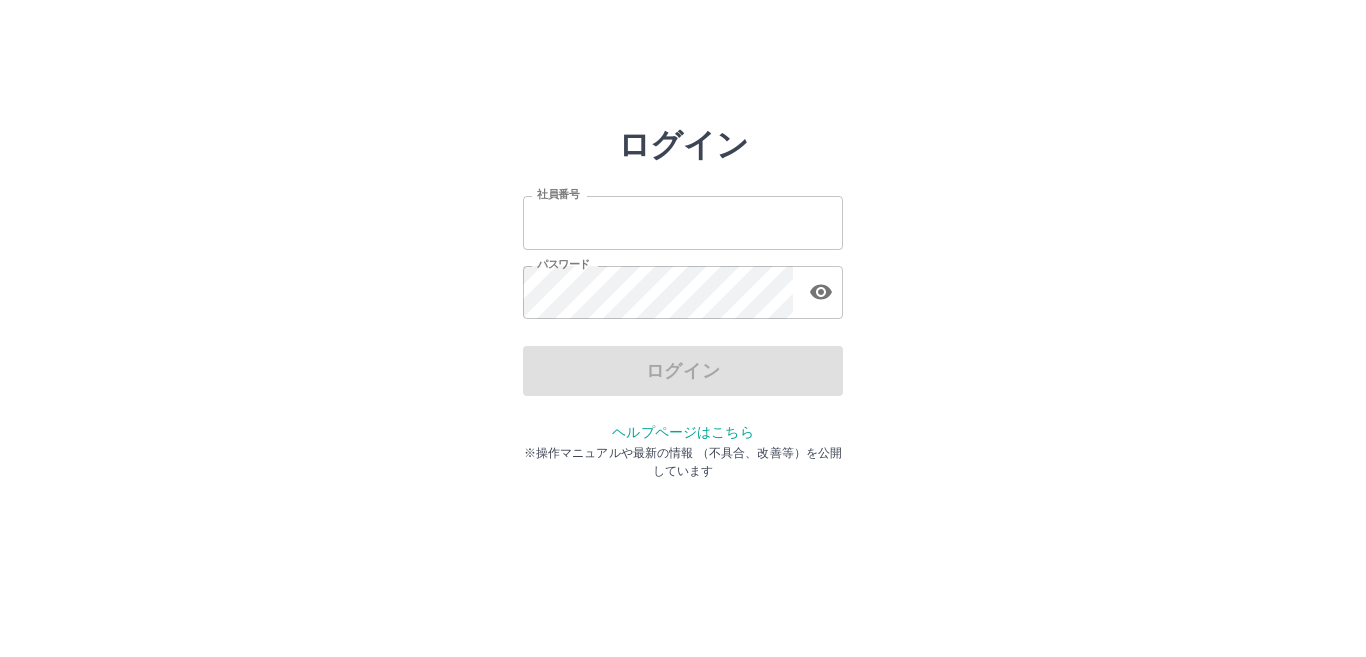 scroll, scrollTop: 0, scrollLeft: 0, axis: both 